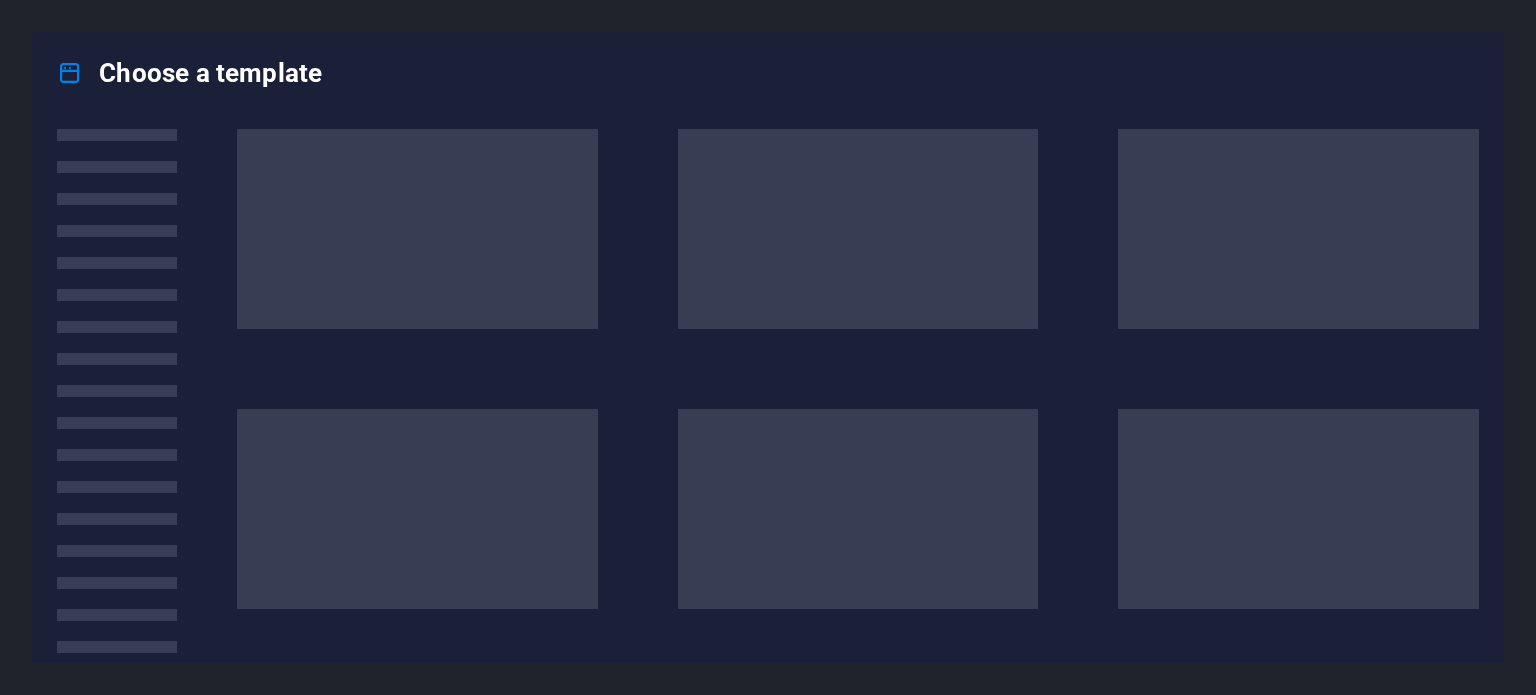scroll, scrollTop: 0, scrollLeft: 0, axis: both 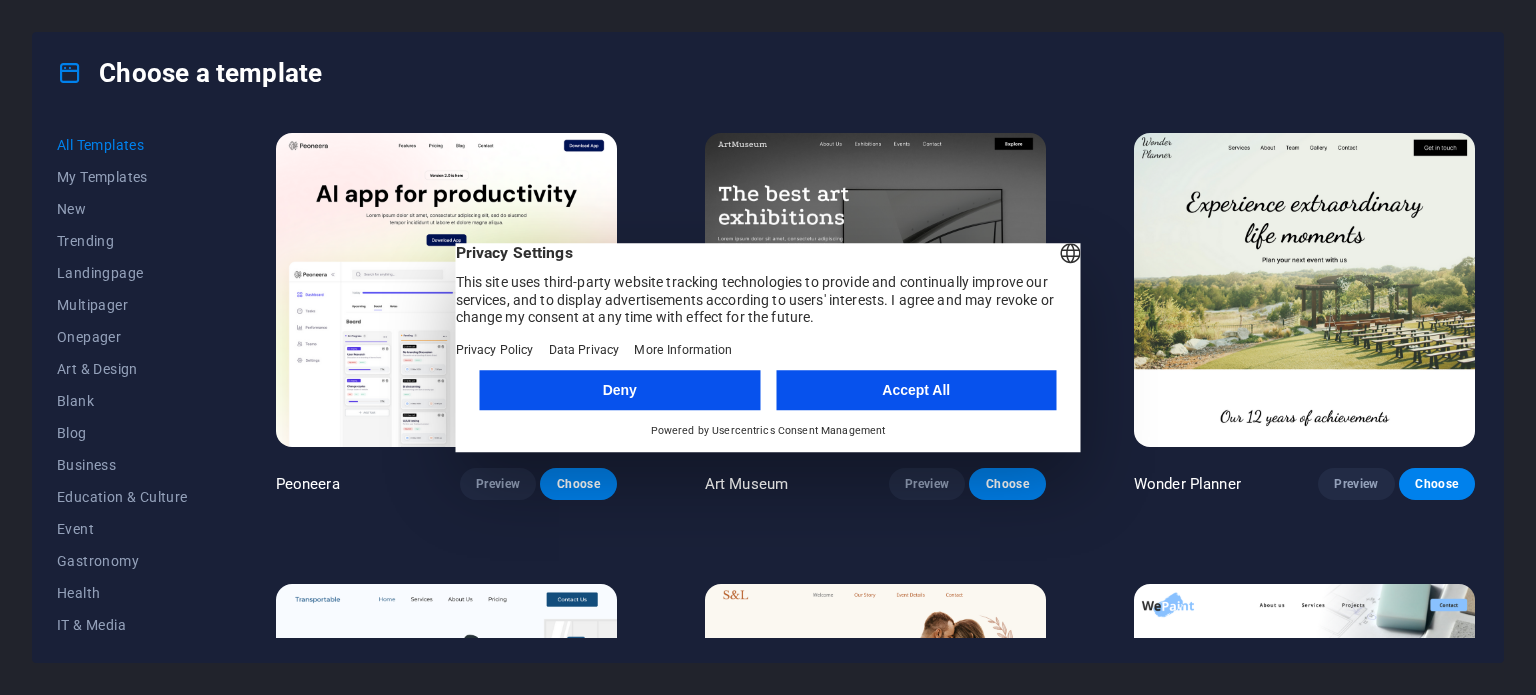 click on "Accept All" at bounding box center (916, 390) 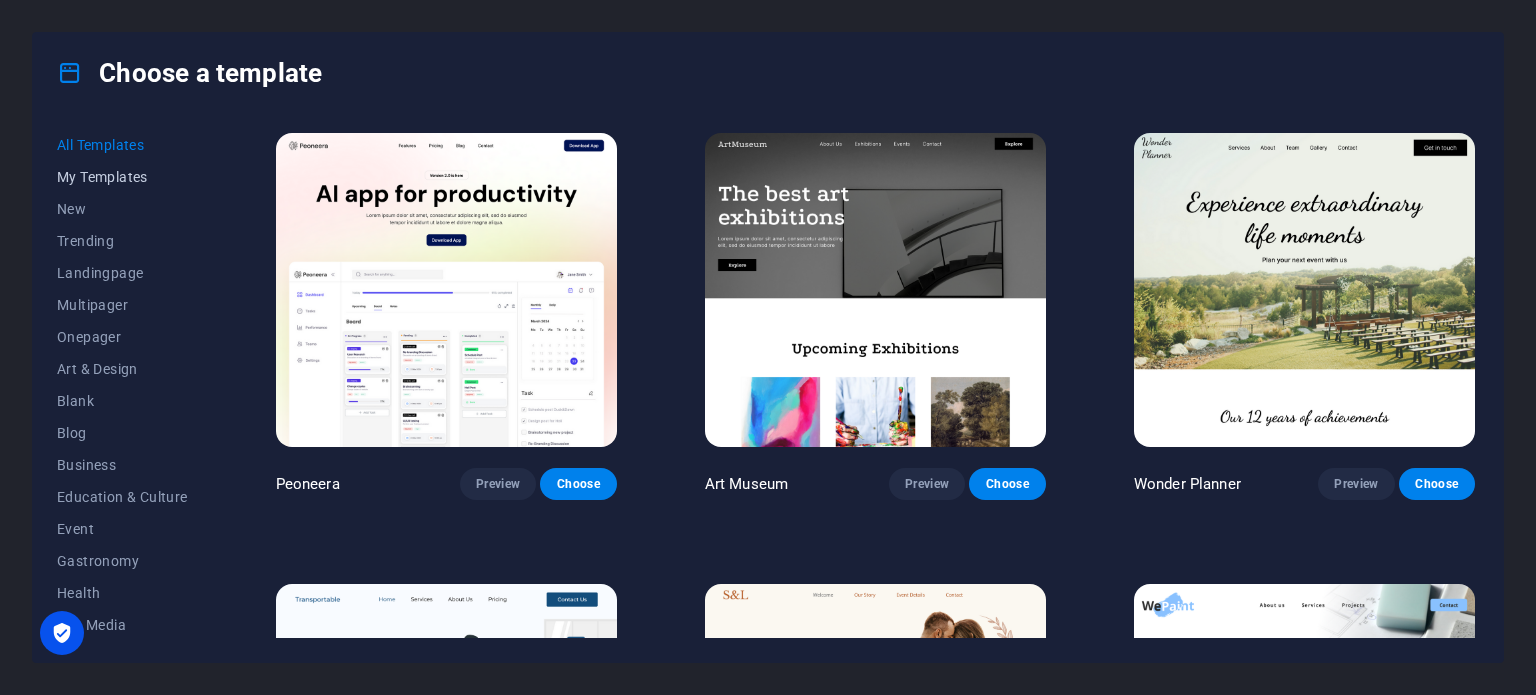 click on "My Templates" at bounding box center [122, 177] 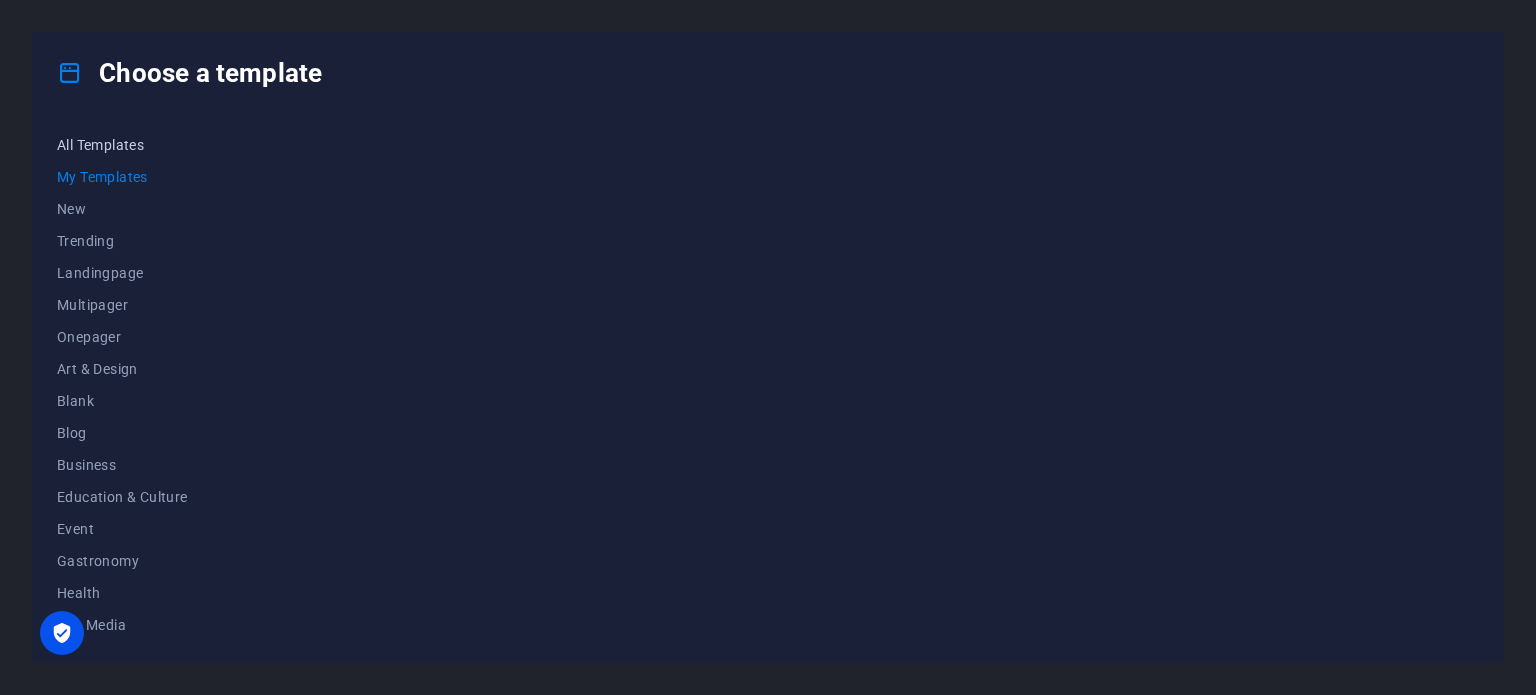 click on "All Templates" at bounding box center [122, 145] 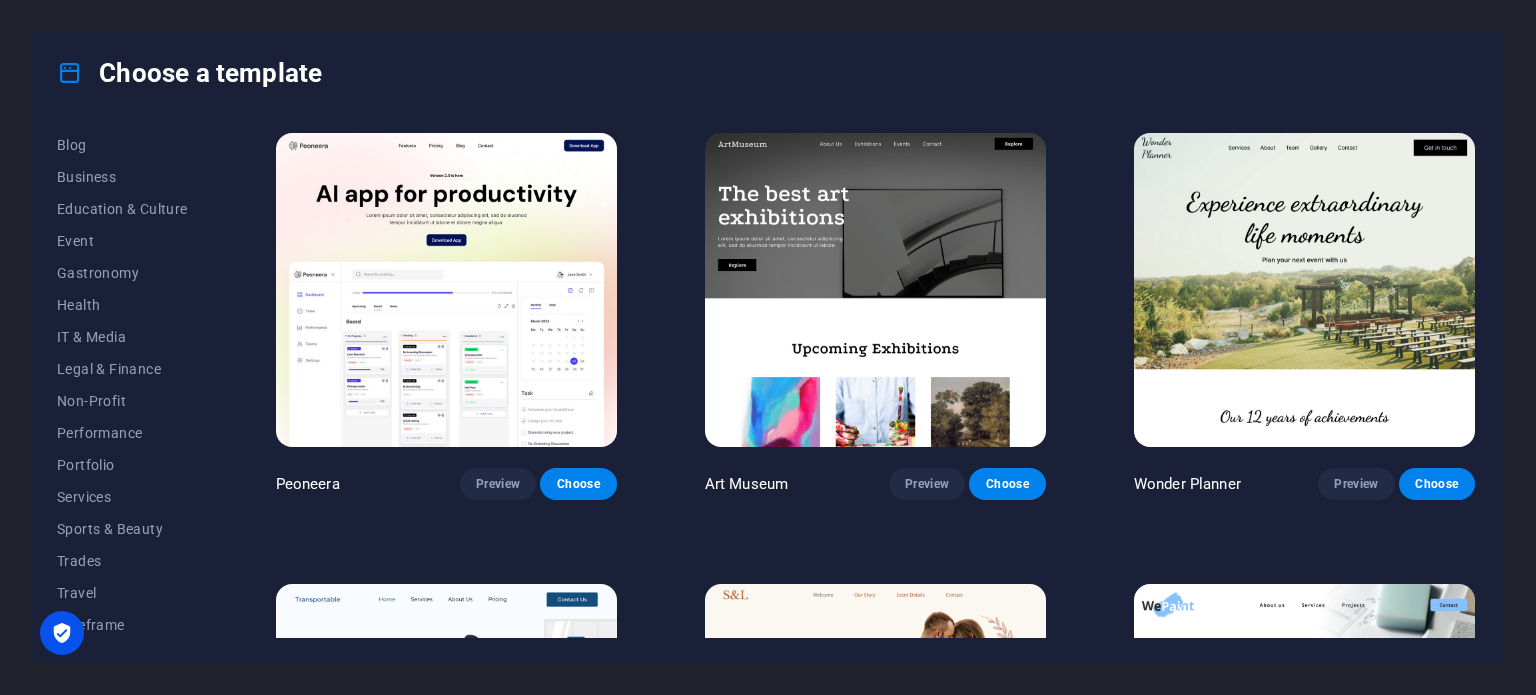 scroll, scrollTop: 290, scrollLeft: 0, axis: vertical 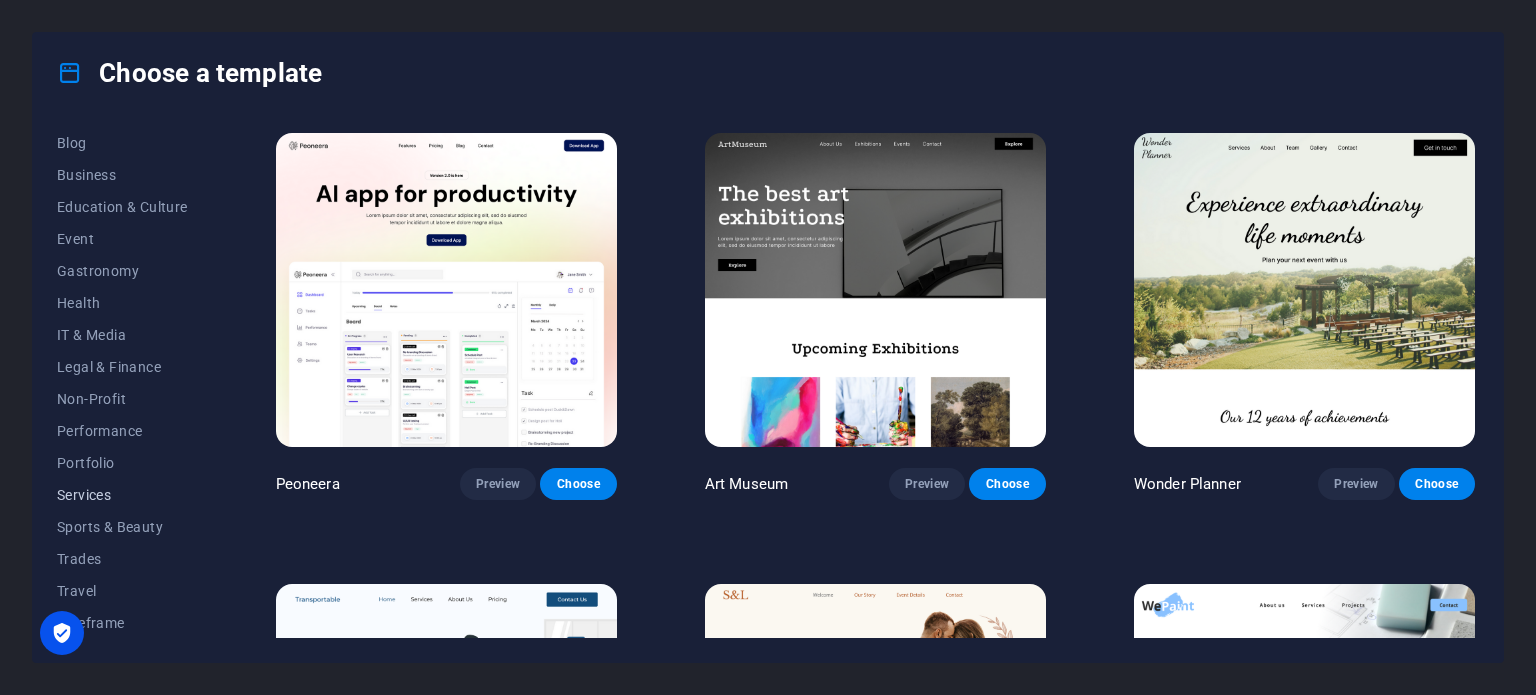 click on "Services" at bounding box center [122, 495] 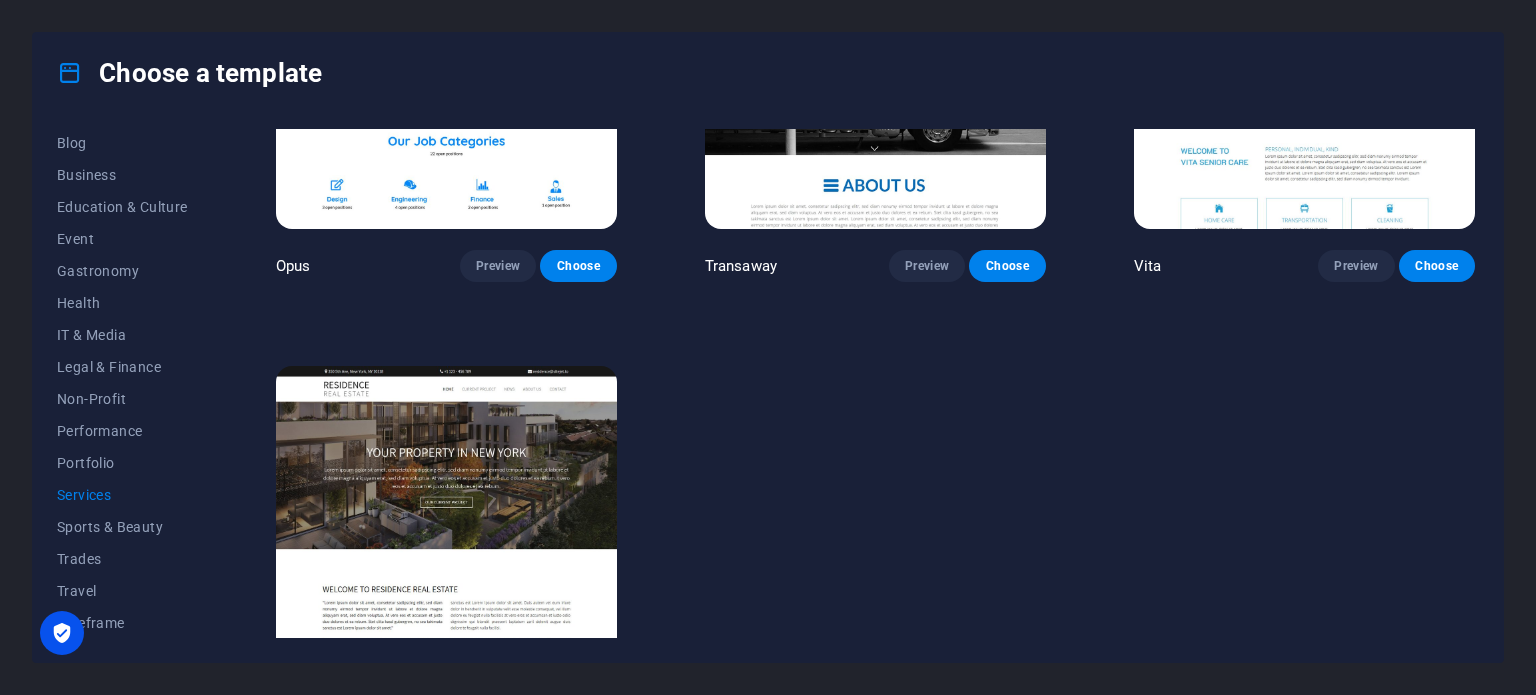 scroll, scrollTop: 2556, scrollLeft: 0, axis: vertical 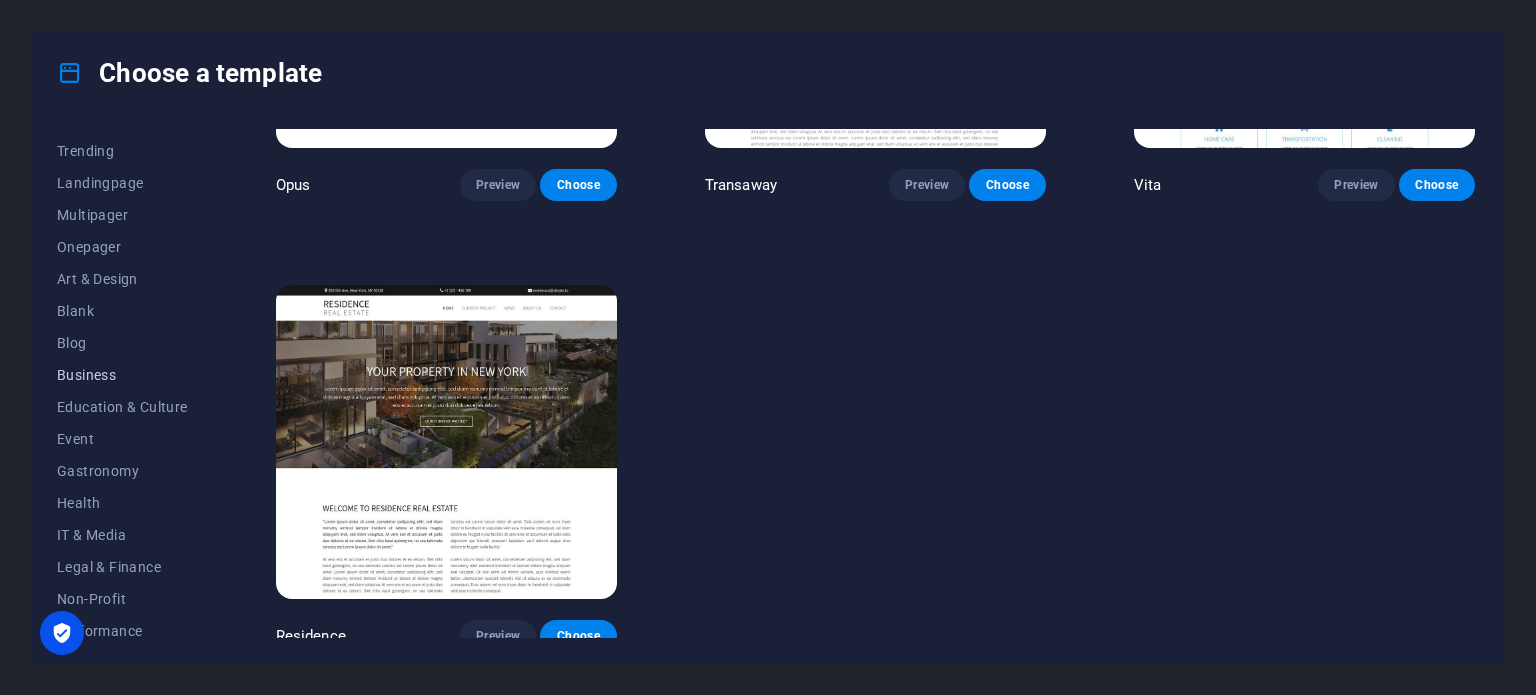 click on "Business" at bounding box center [122, 375] 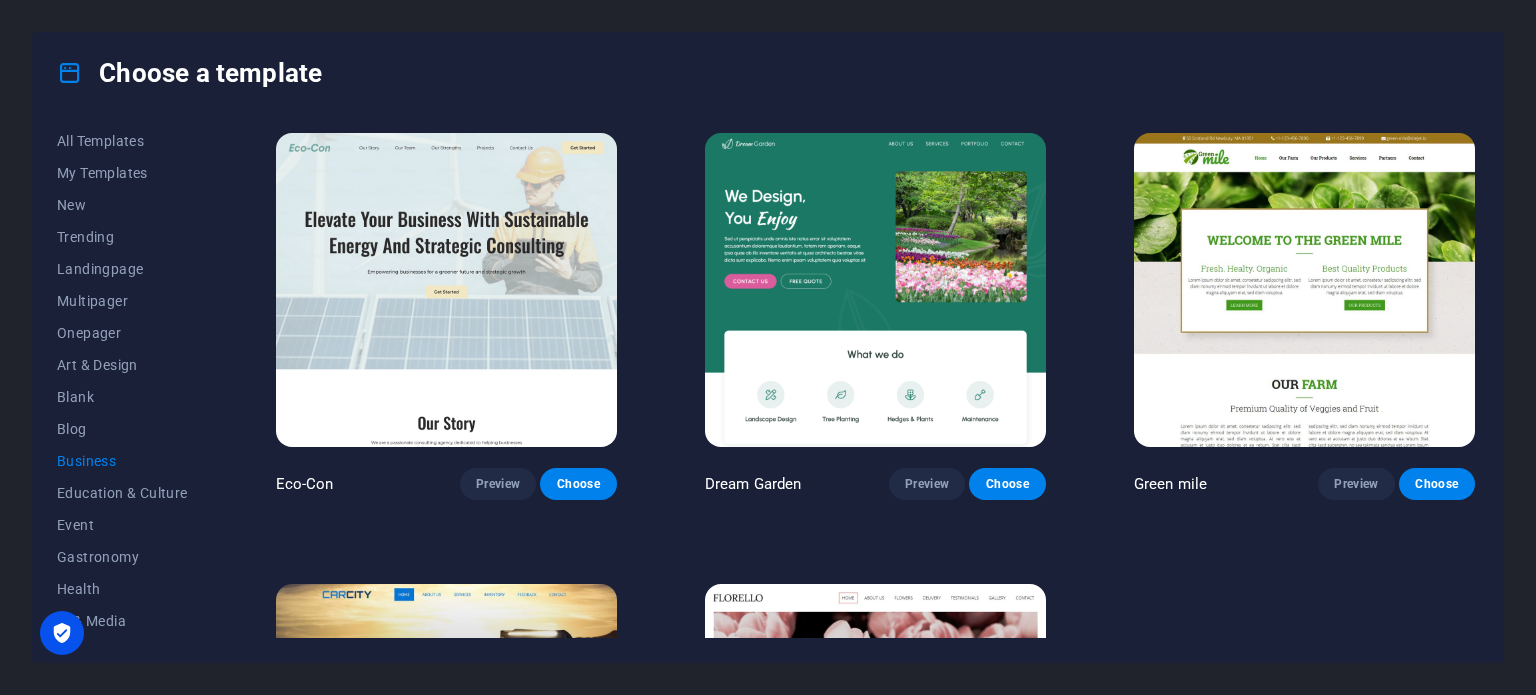scroll, scrollTop: 0, scrollLeft: 0, axis: both 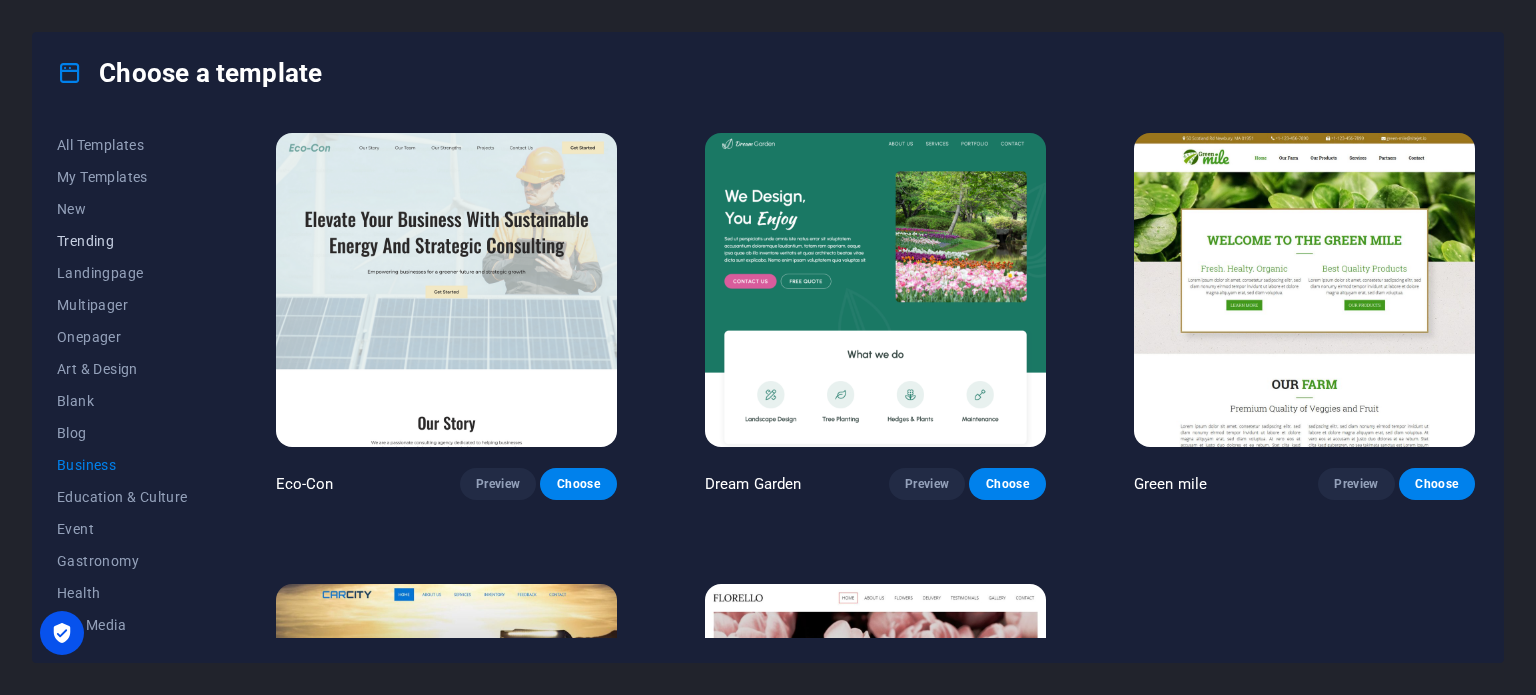 click on "Trending" at bounding box center (122, 241) 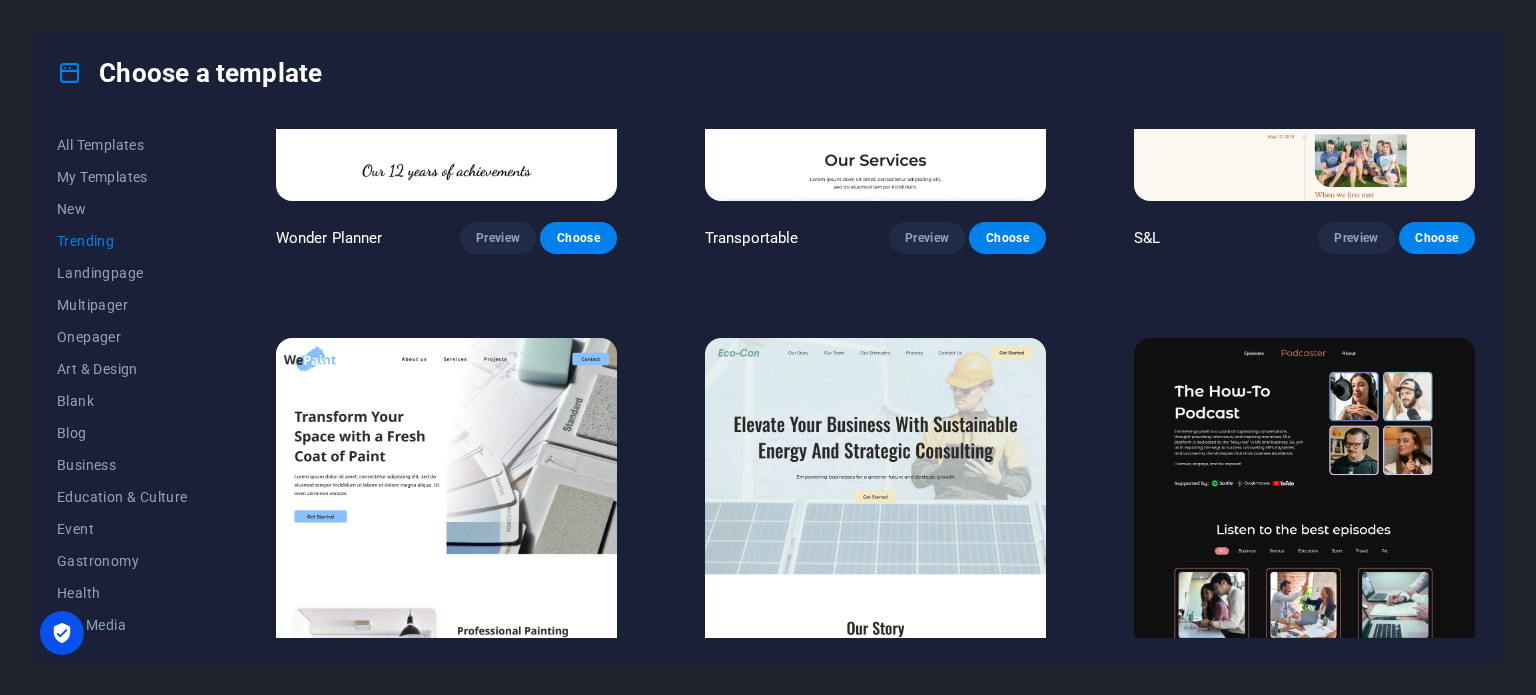 scroll, scrollTop: 300, scrollLeft: 0, axis: vertical 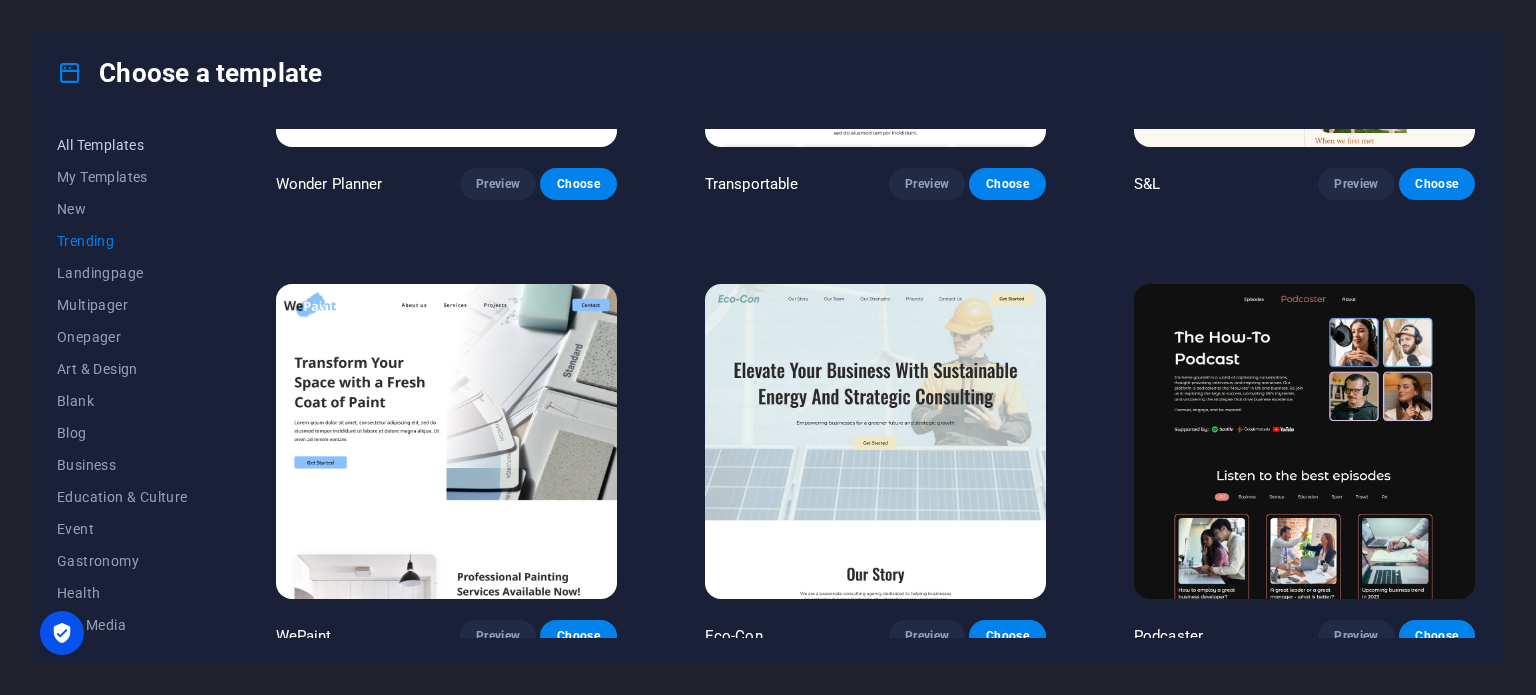 click on "All Templates" at bounding box center [122, 145] 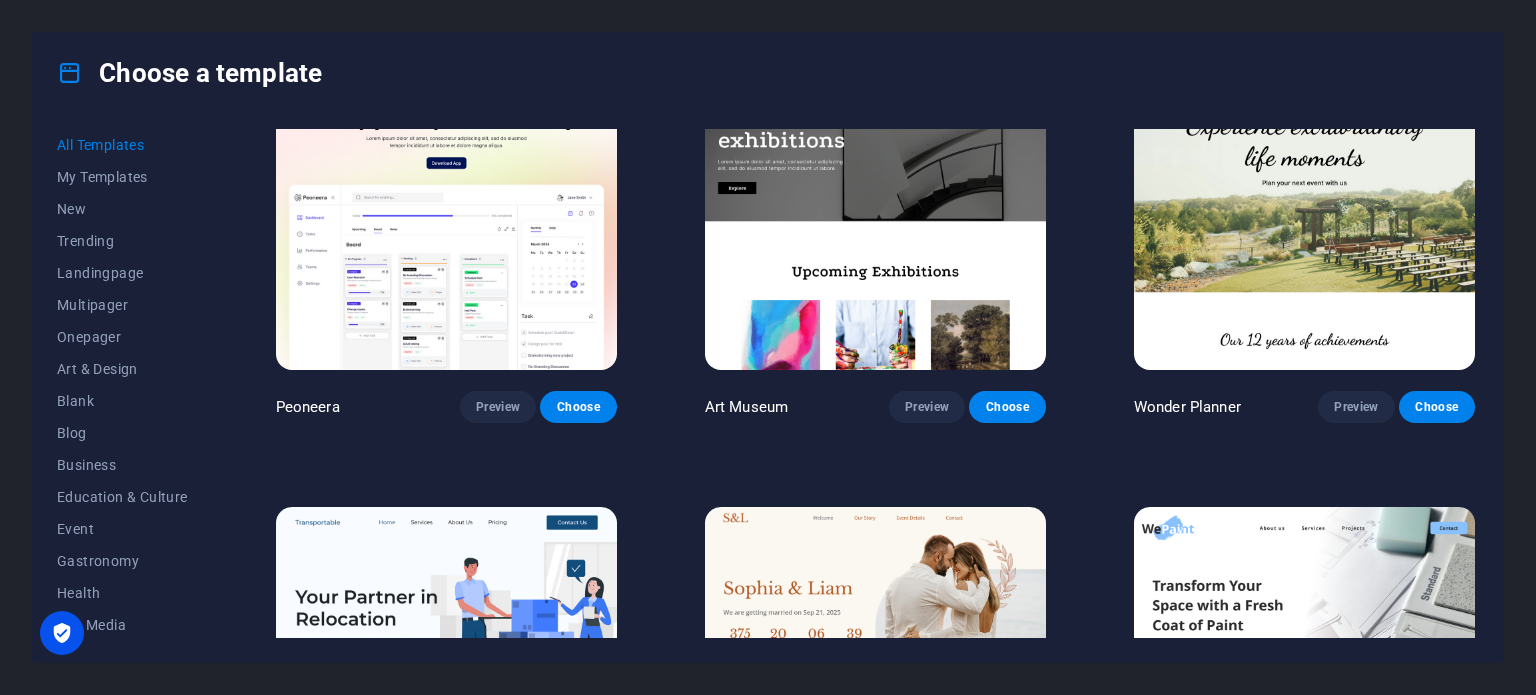 scroll, scrollTop: 0, scrollLeft: 0, axis: both 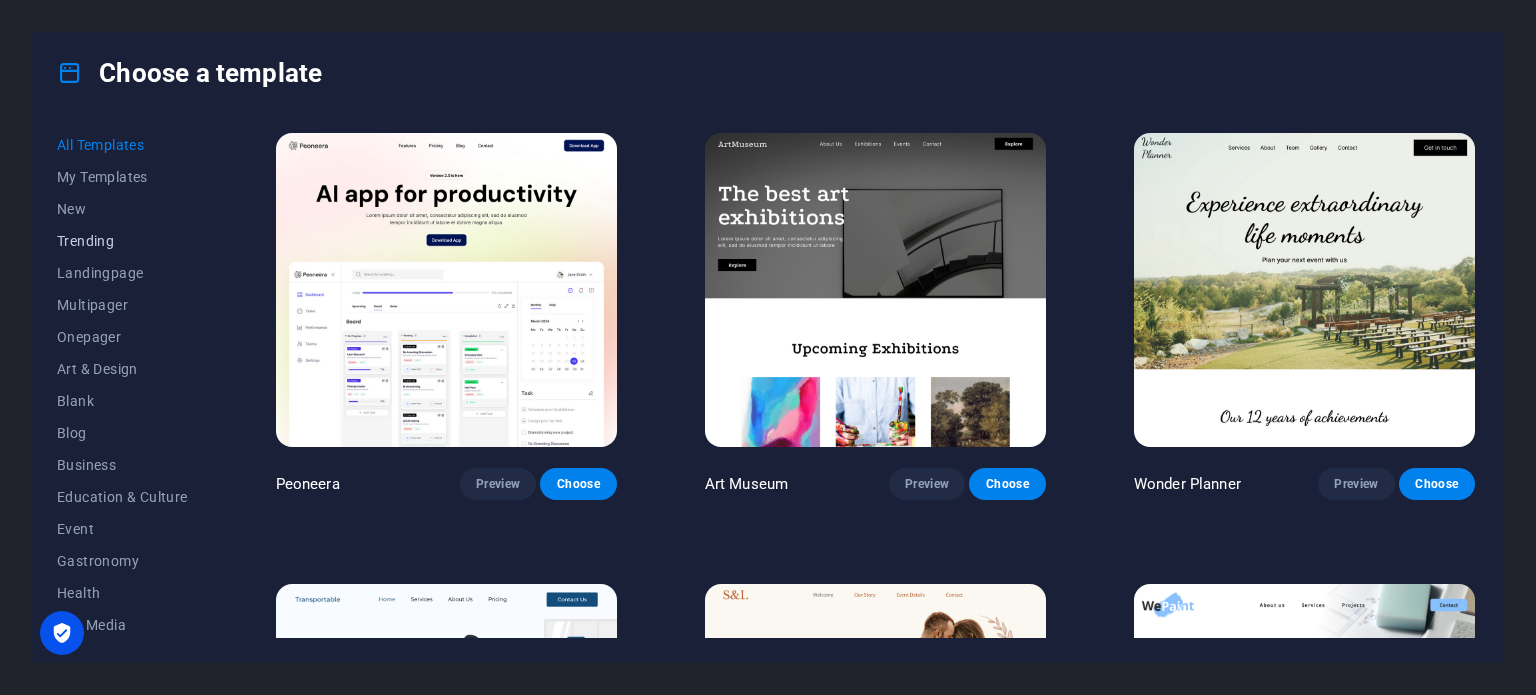 click on "Trending" at bounding box center [122, 241] 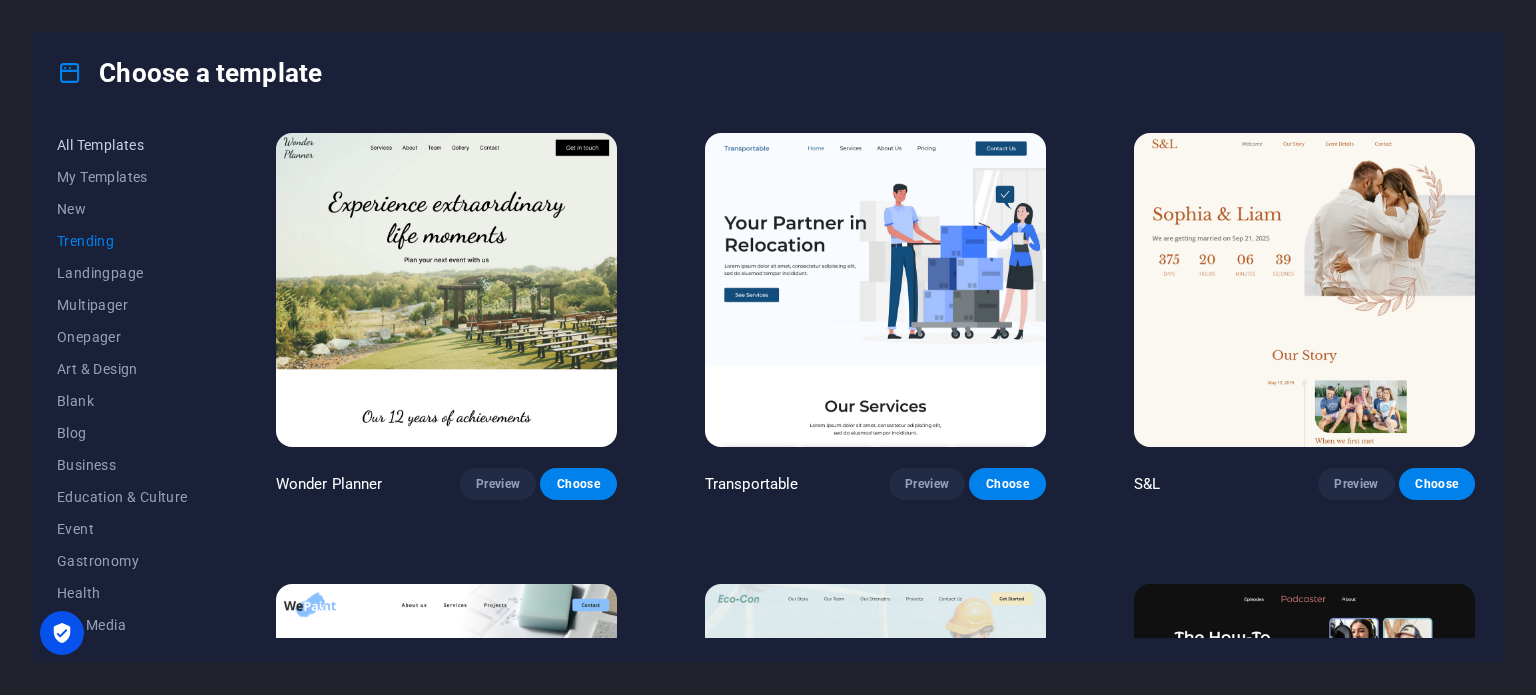 click on "All Templates" at bounding box center [122, 145] 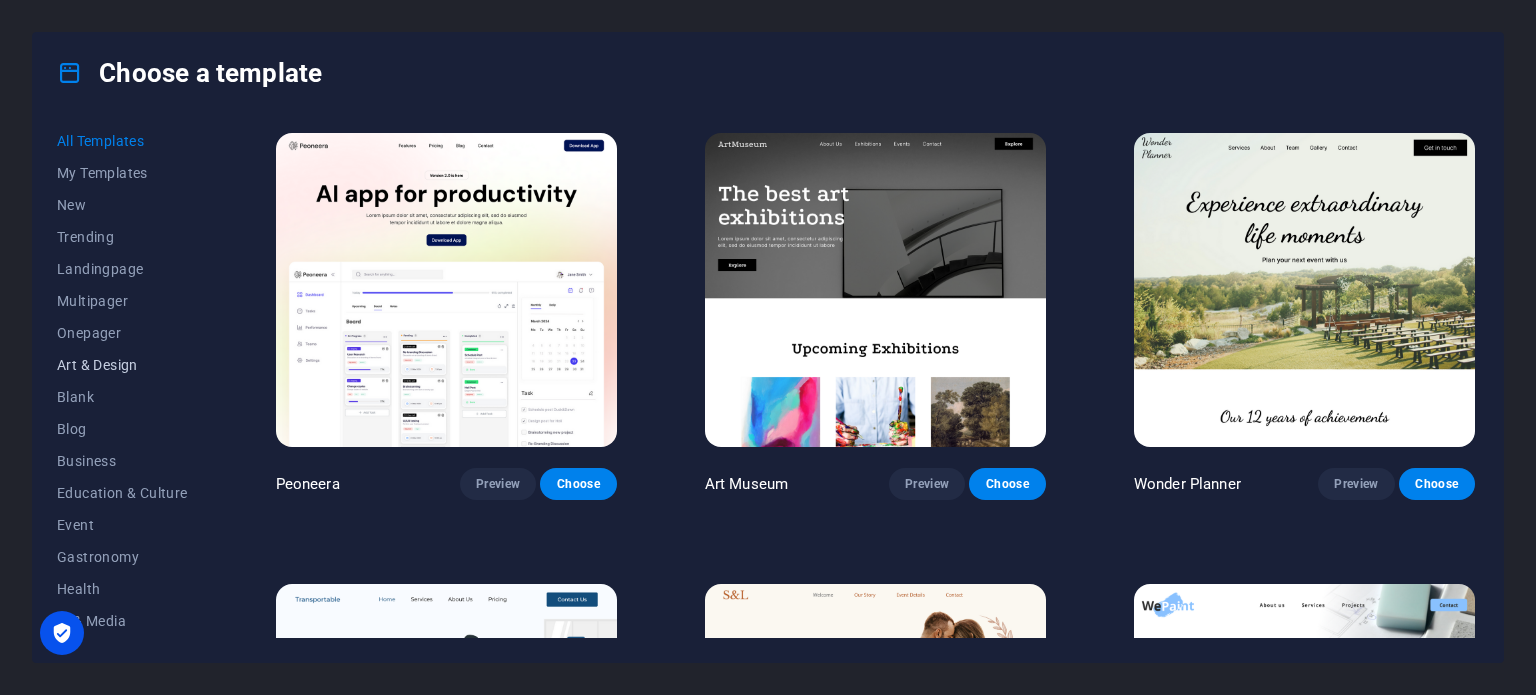 scroll, scrollTop: 0, scrollLeft: 0, axis: both 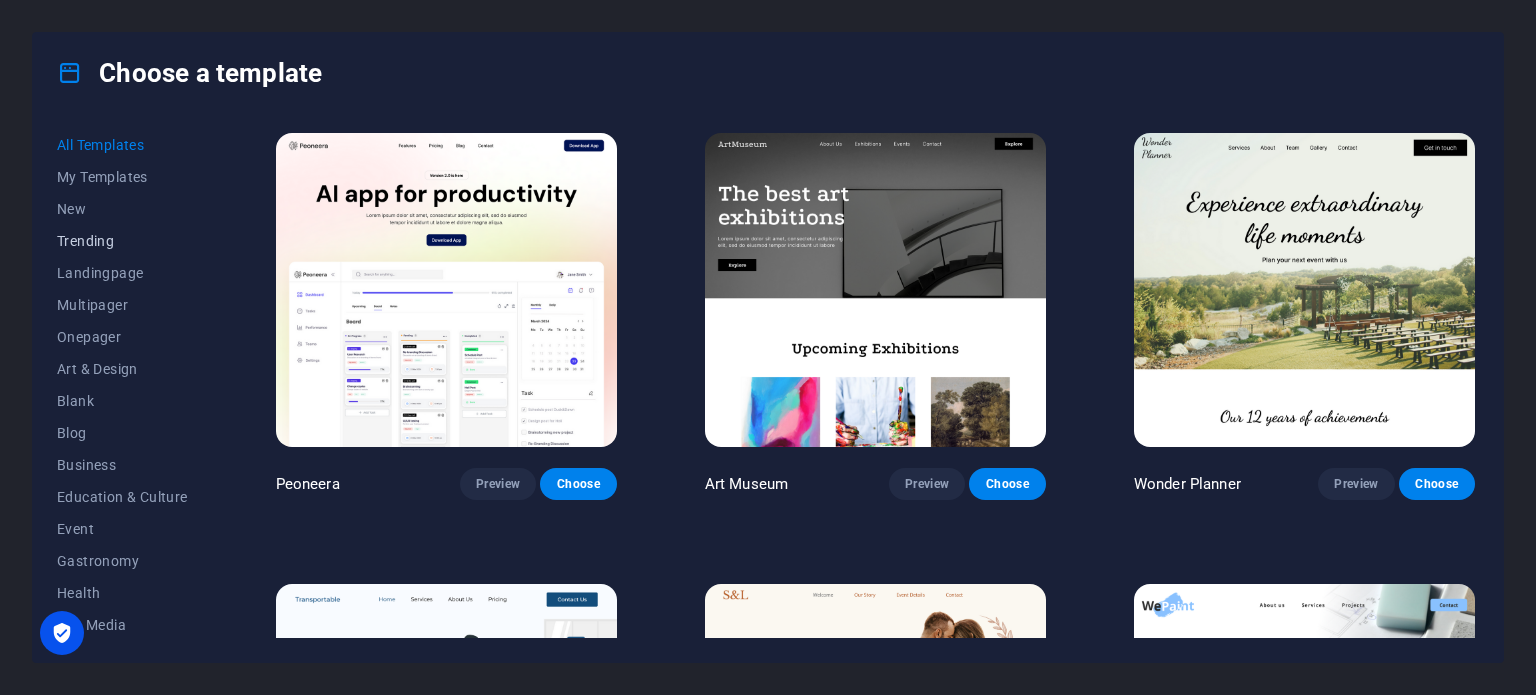 click on "Trending" at bounding box center [122, 241] 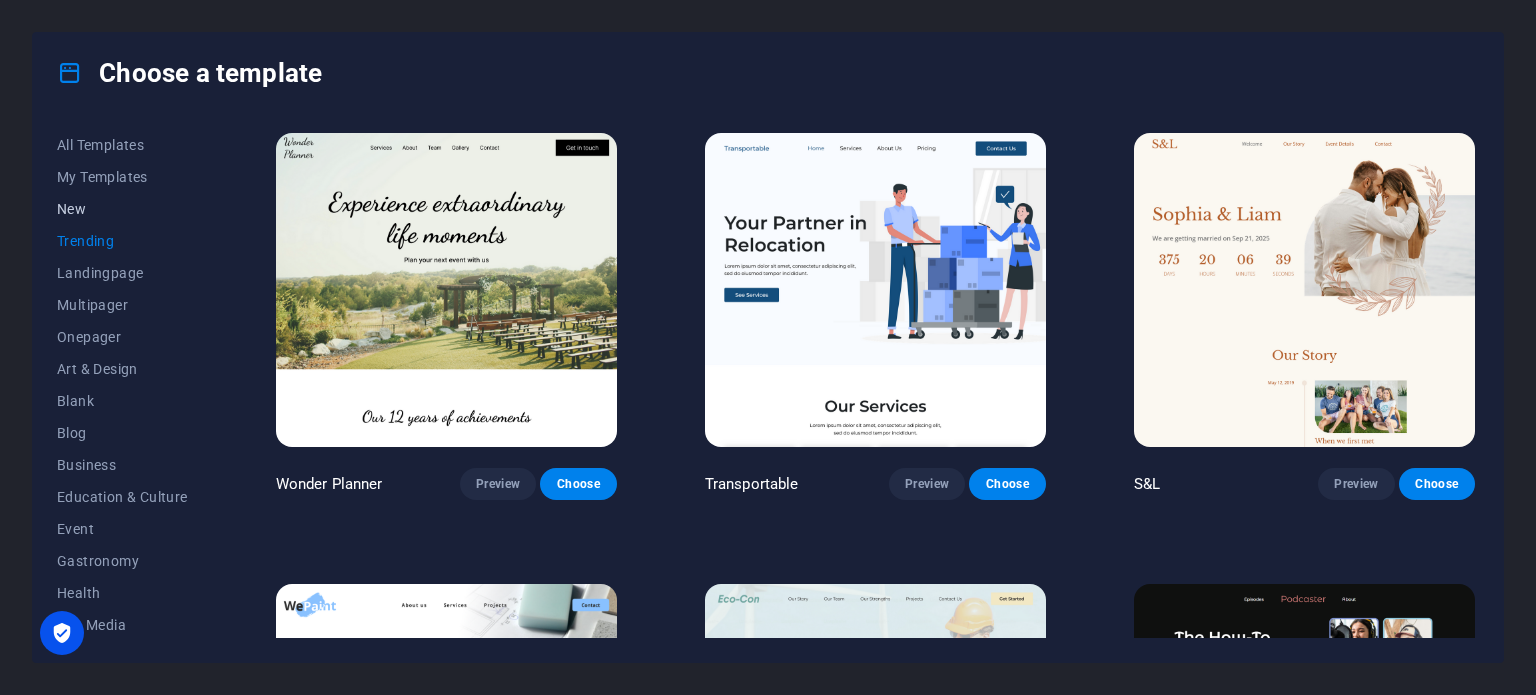 click on "New" at bounding box center [122, 209] 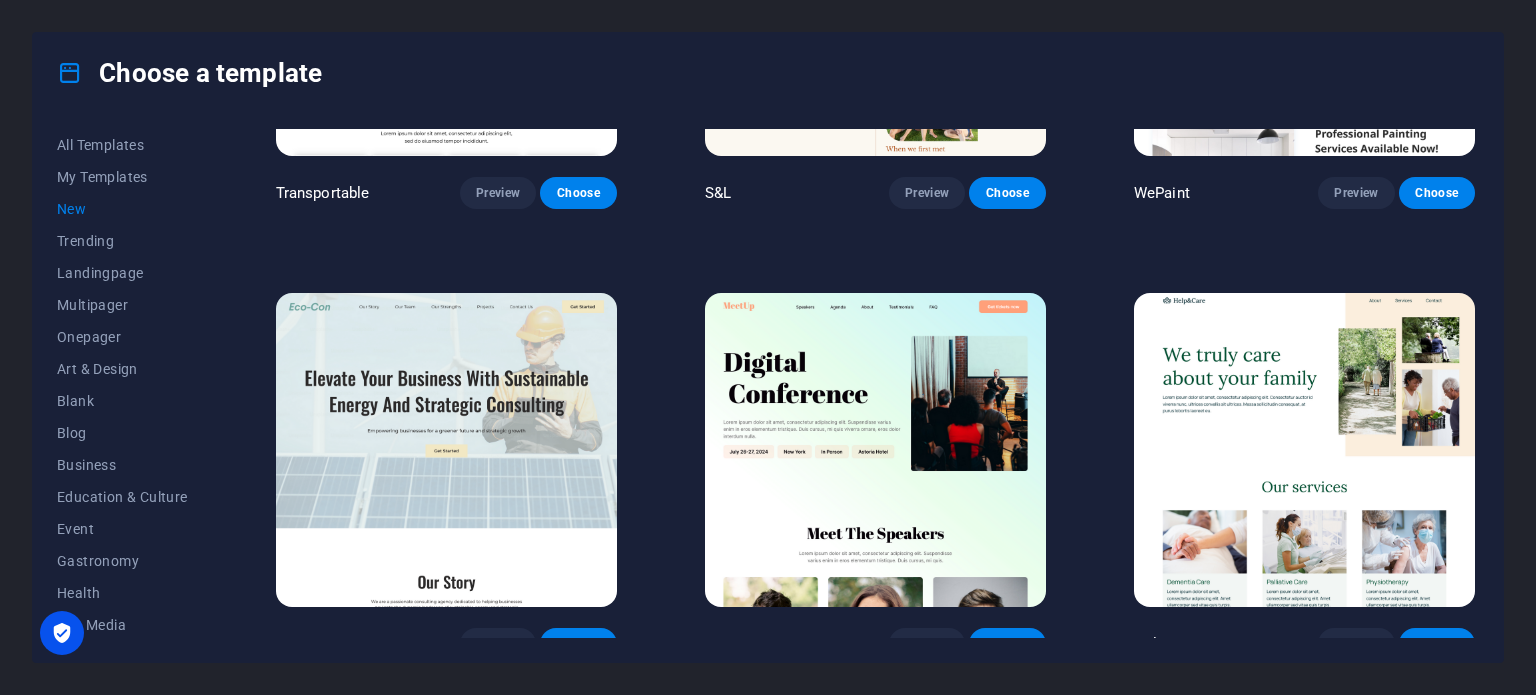 scroll, scrollTop: 800, scrollLeft: 0, axis: vertical 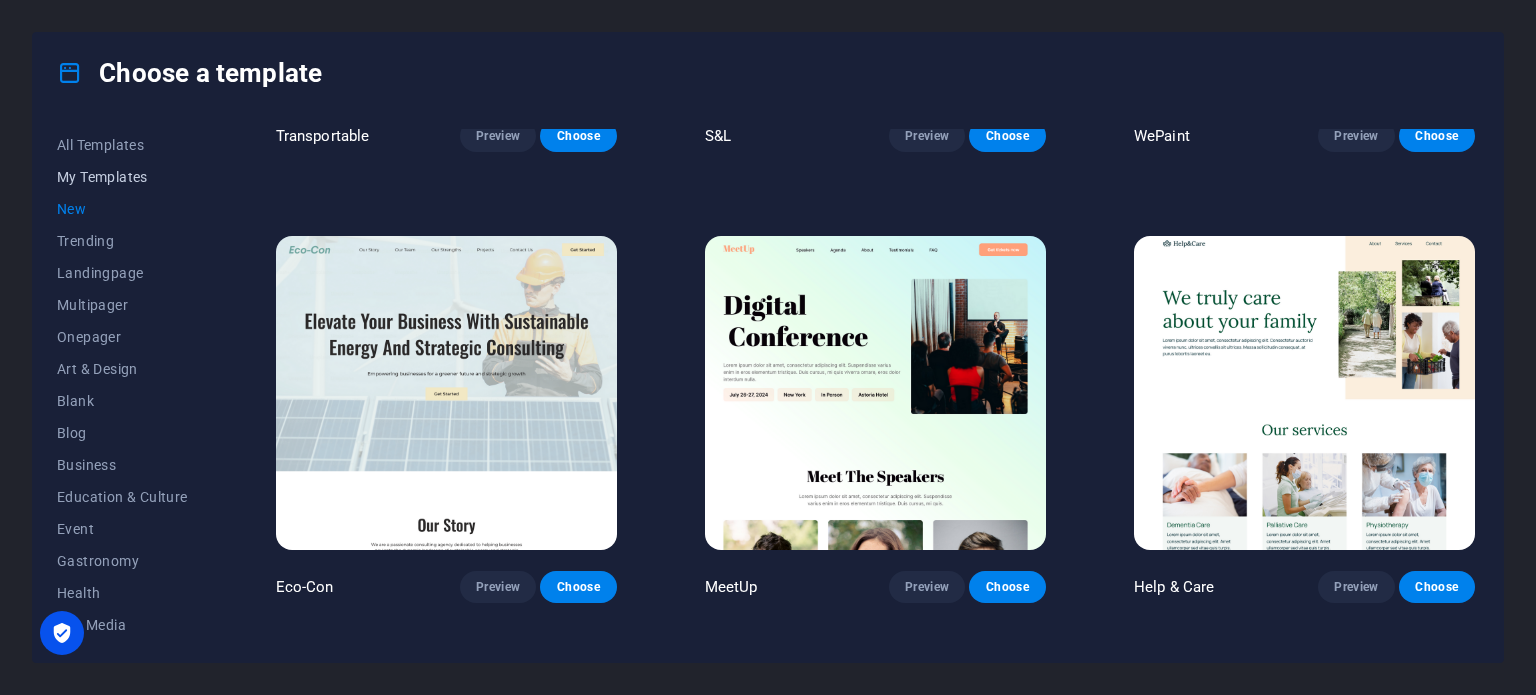 click on "My Templates" at bounding box center [122, 177] 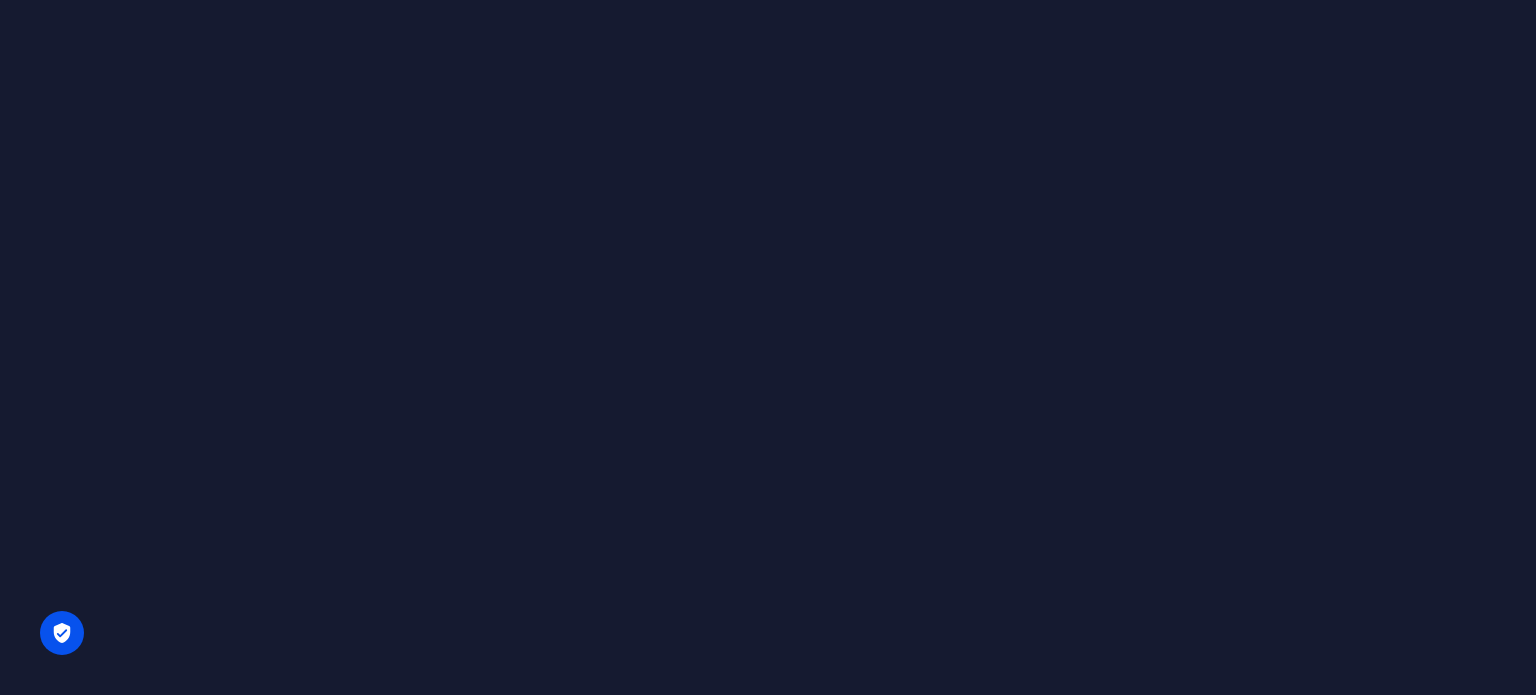 scroll, scrollTop: 0, scrollLeft: 0, axis: both 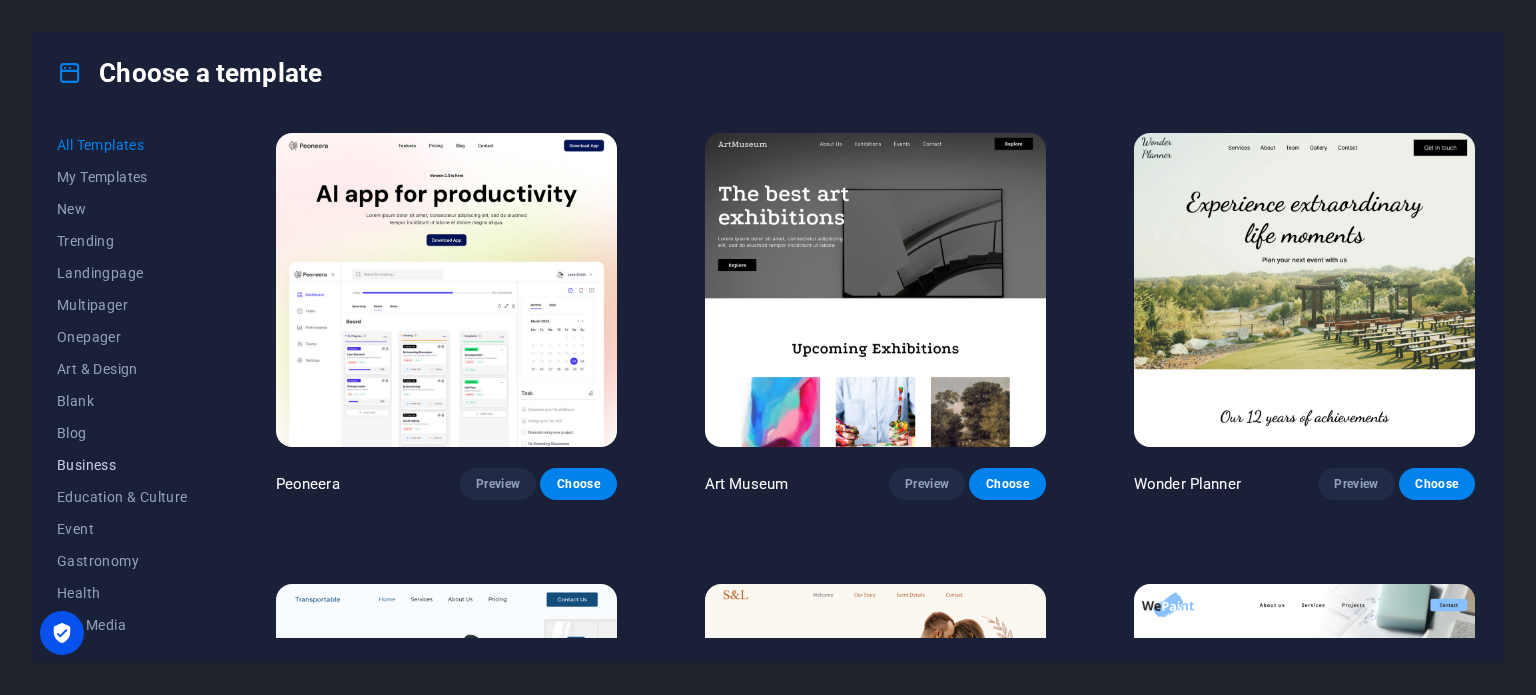 click on "Business" at bounding box center (122, 465) 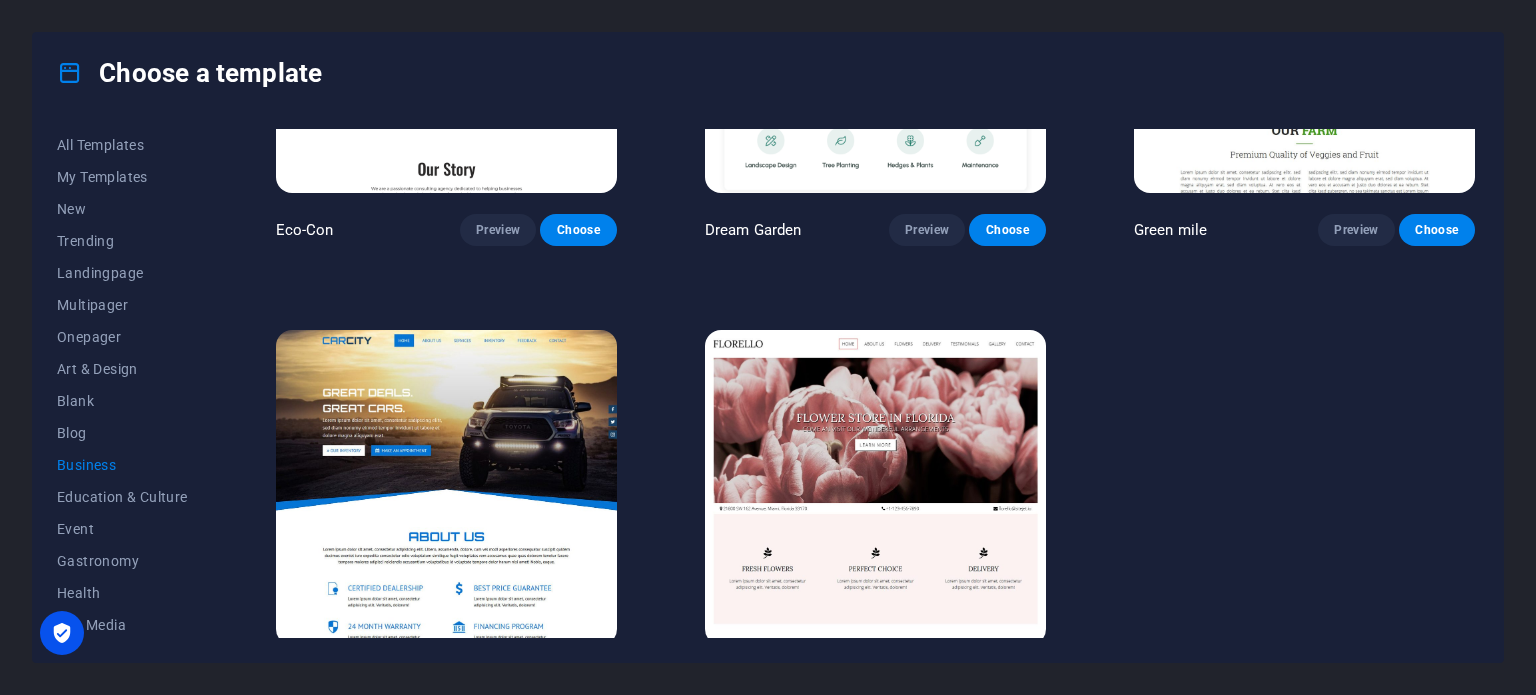 scroll, scrollTop: 308, scrollLeft: 0, axis: vertical 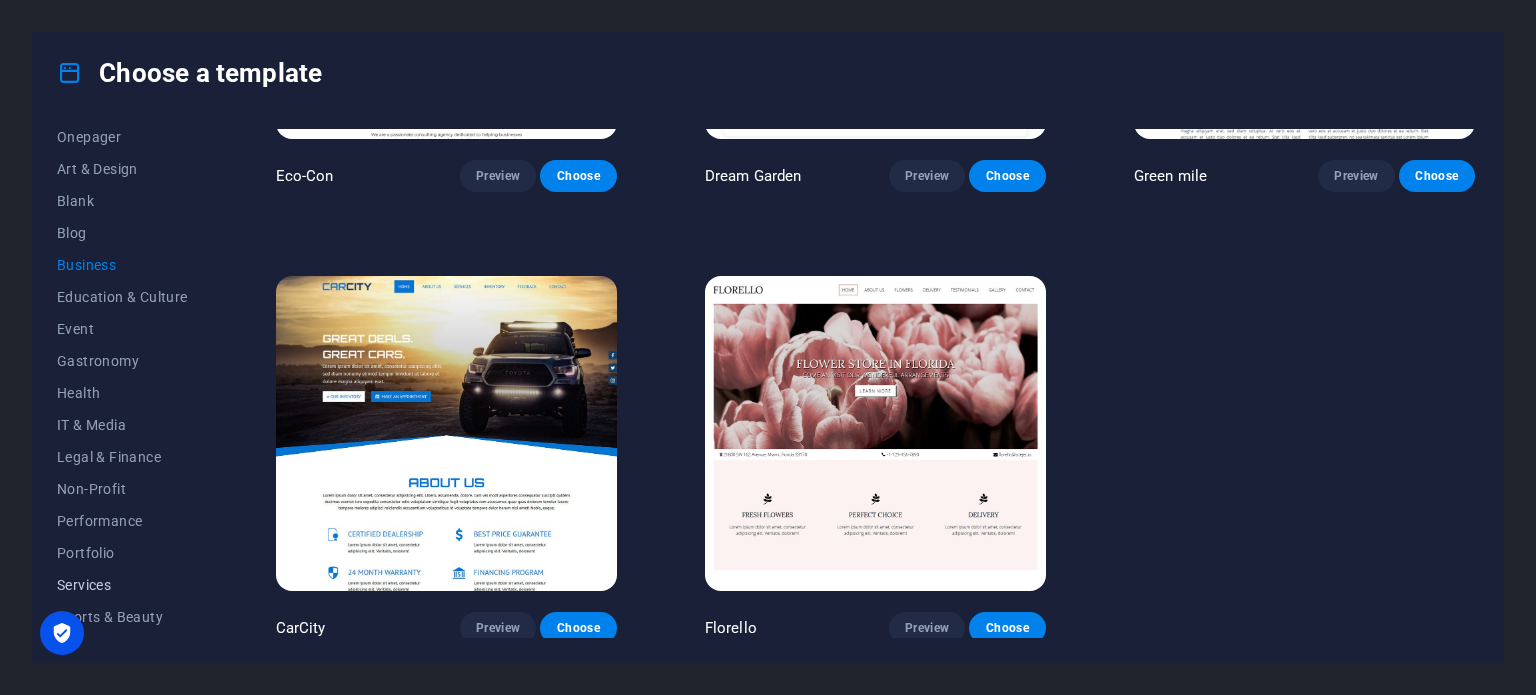 click on "Services" at bounding box center [122, 585] 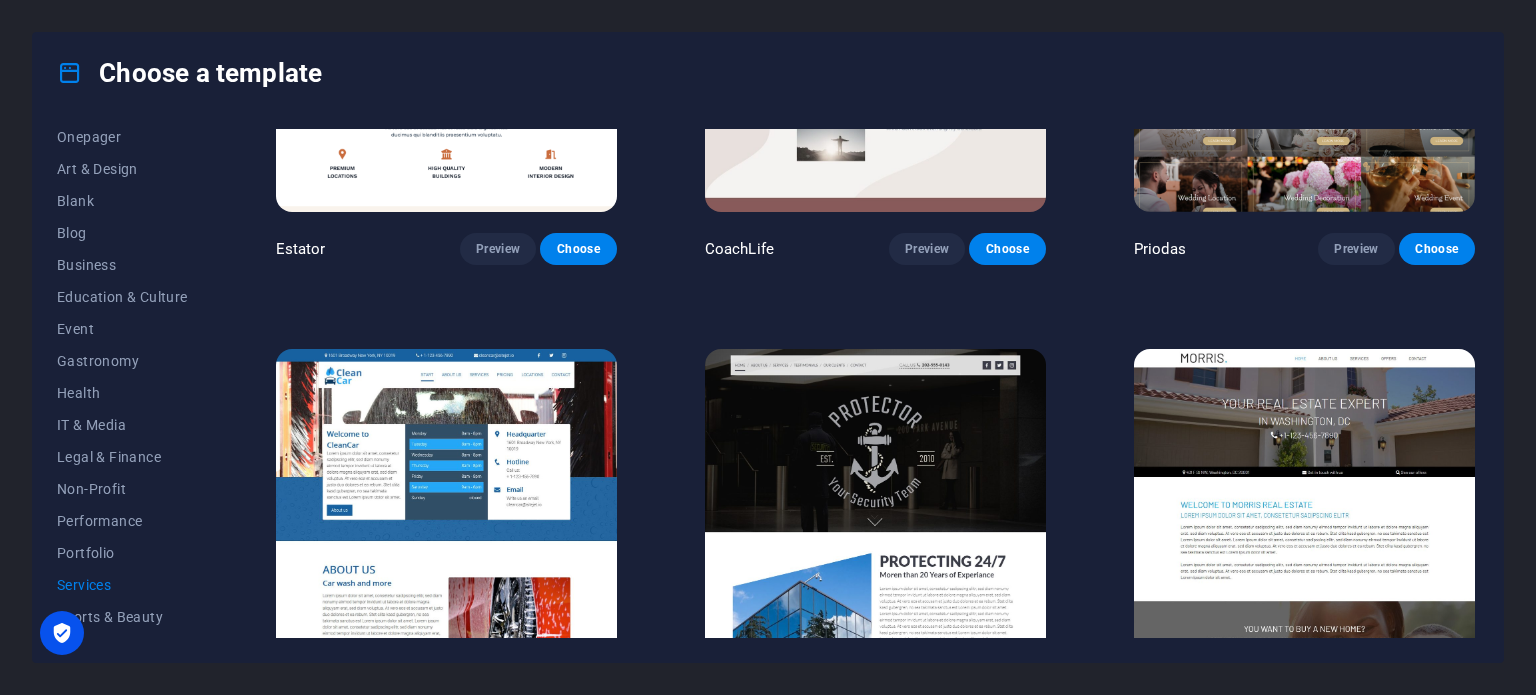 scroll, scrollTop: 1200, scrollLeft: 0, axis: vertical 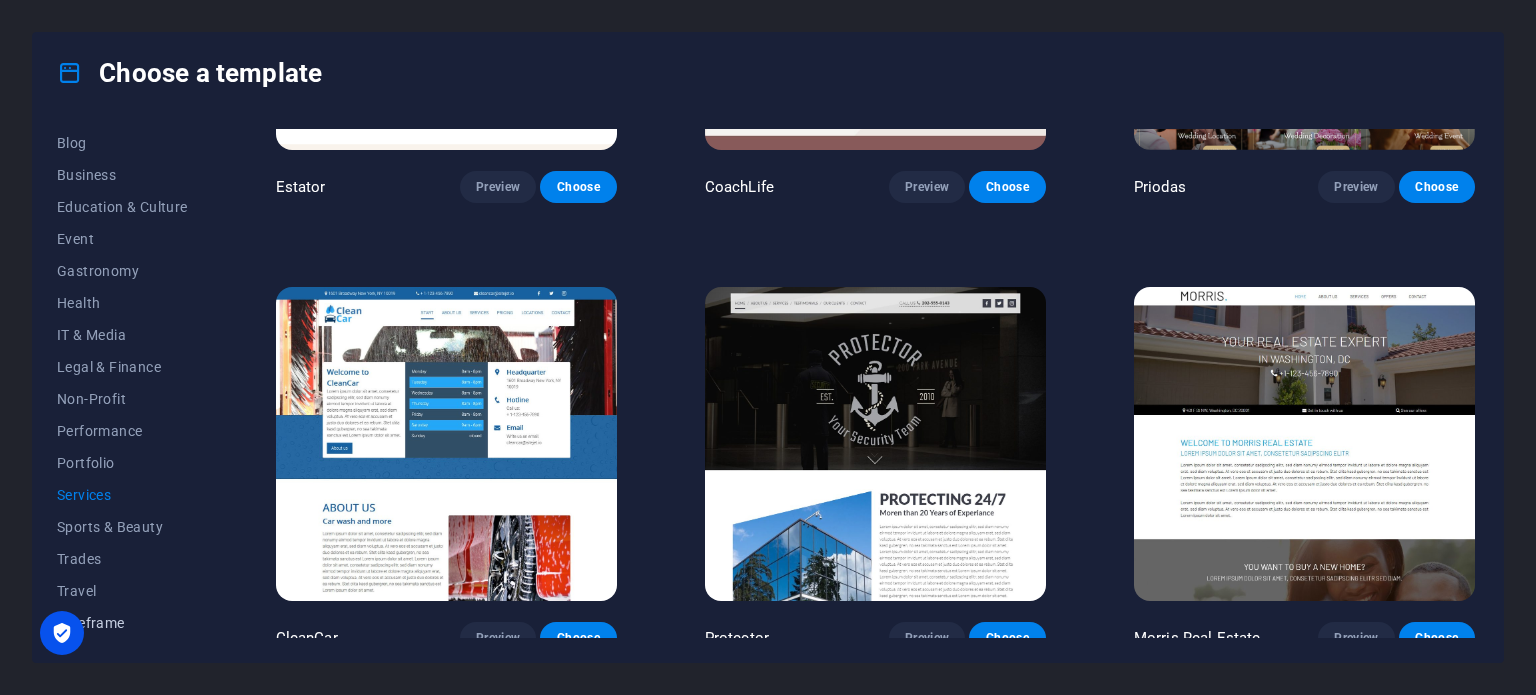 click on "Wireframe" at bounding box center [122, 623] 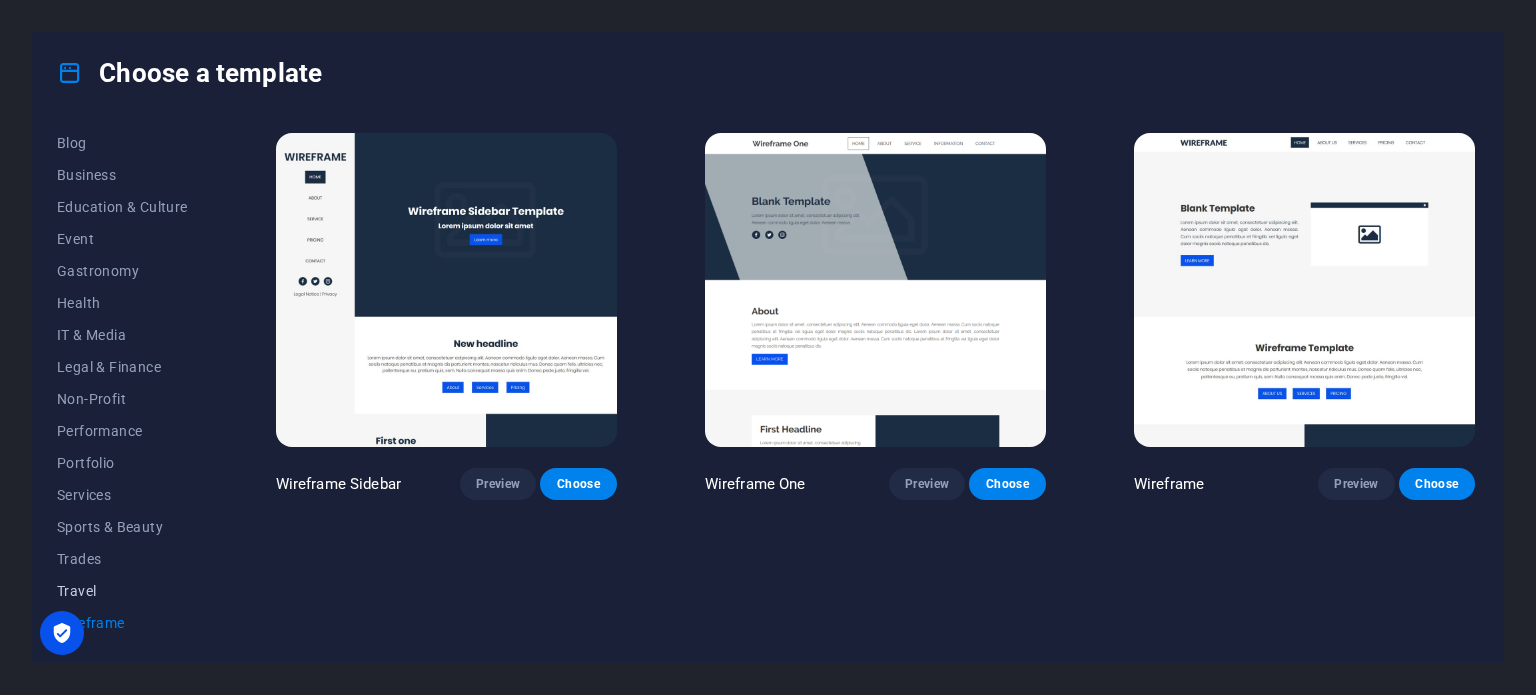 click on "Travel" at bounding box center [122, 591] 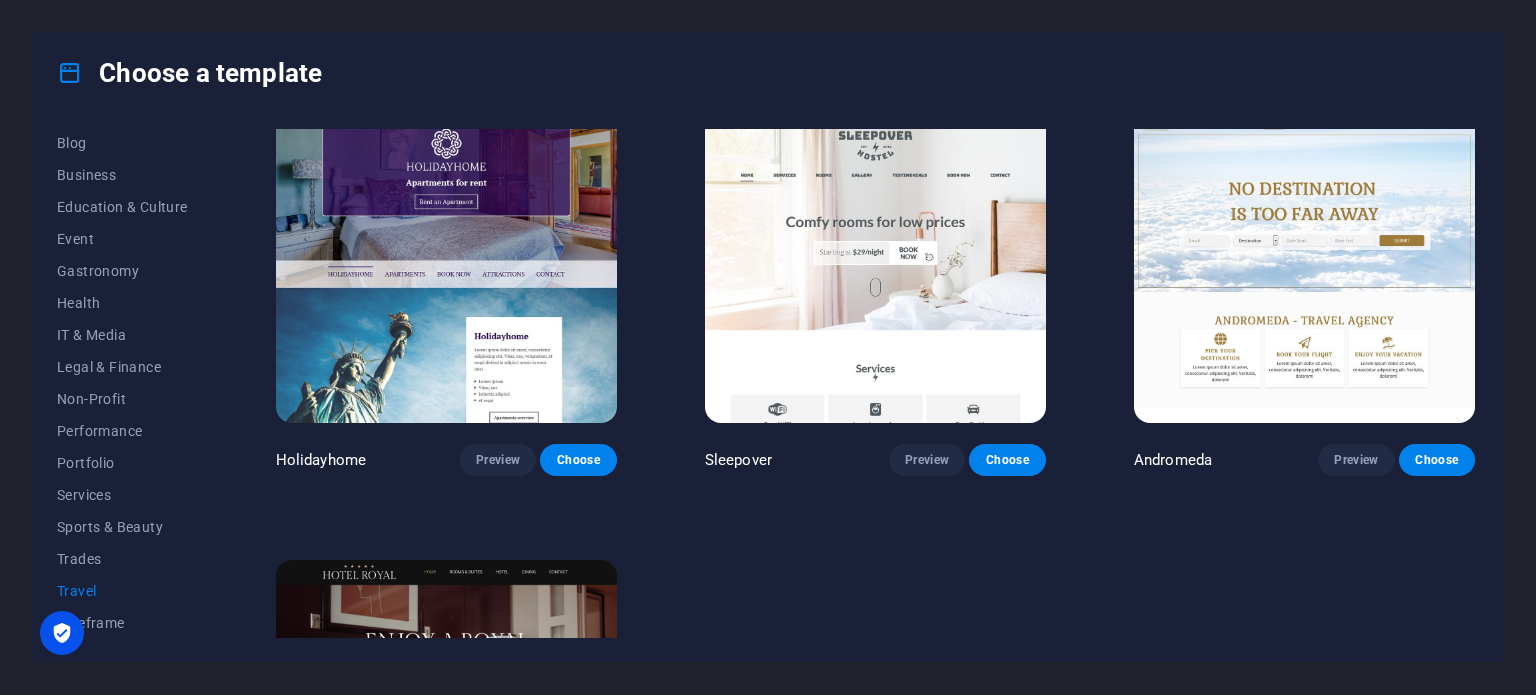 scroll, scrollTop: 500, scrollLeft: 0, axis: vertical 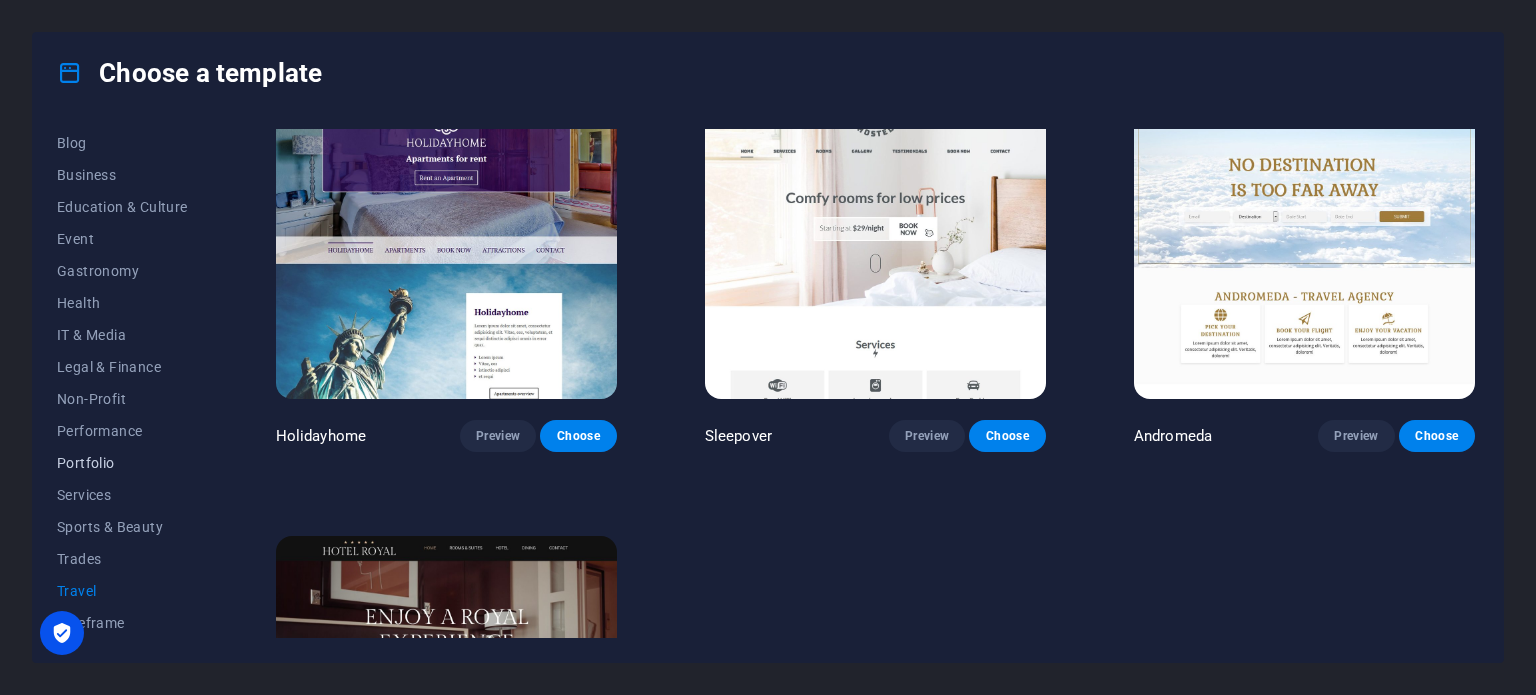 click on "Portfolio" at bounding box center (122, 463) 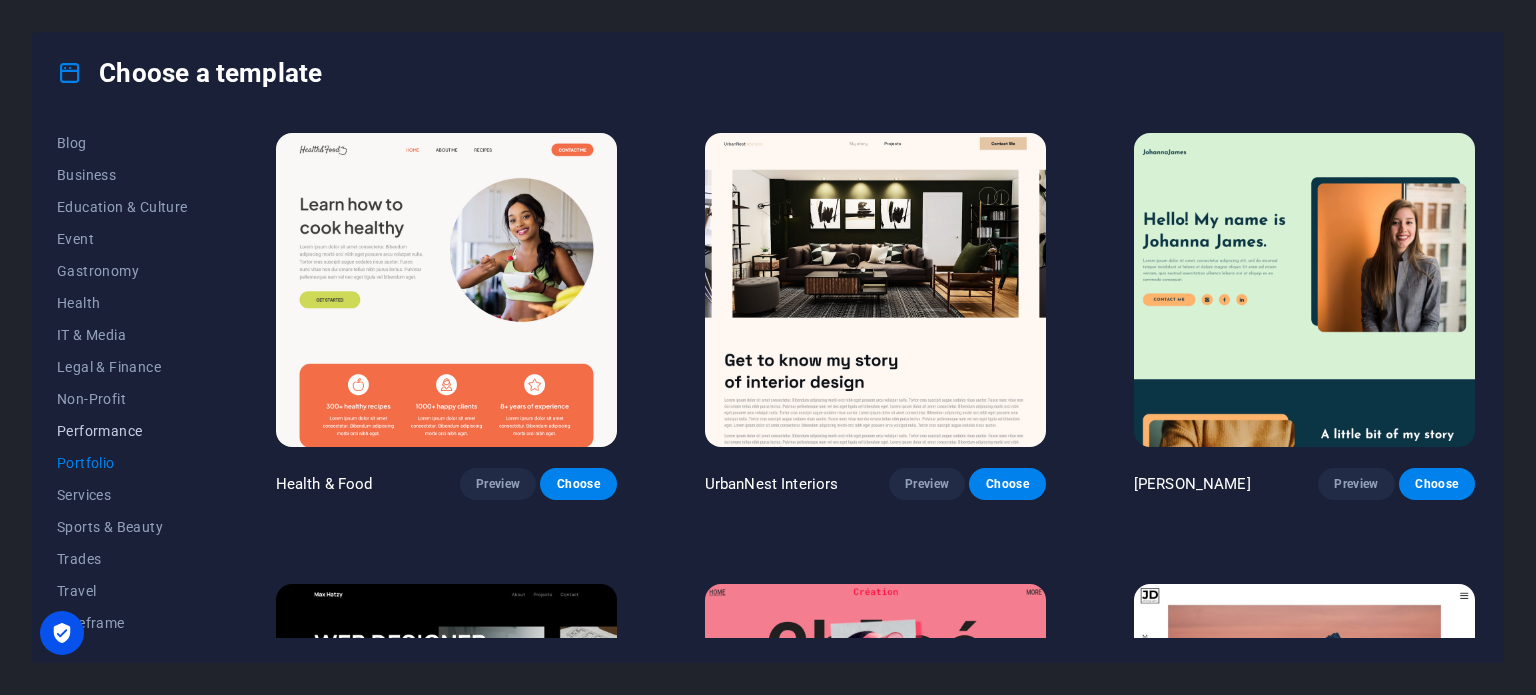 click on "Performance" at bounding box center [122, 431] 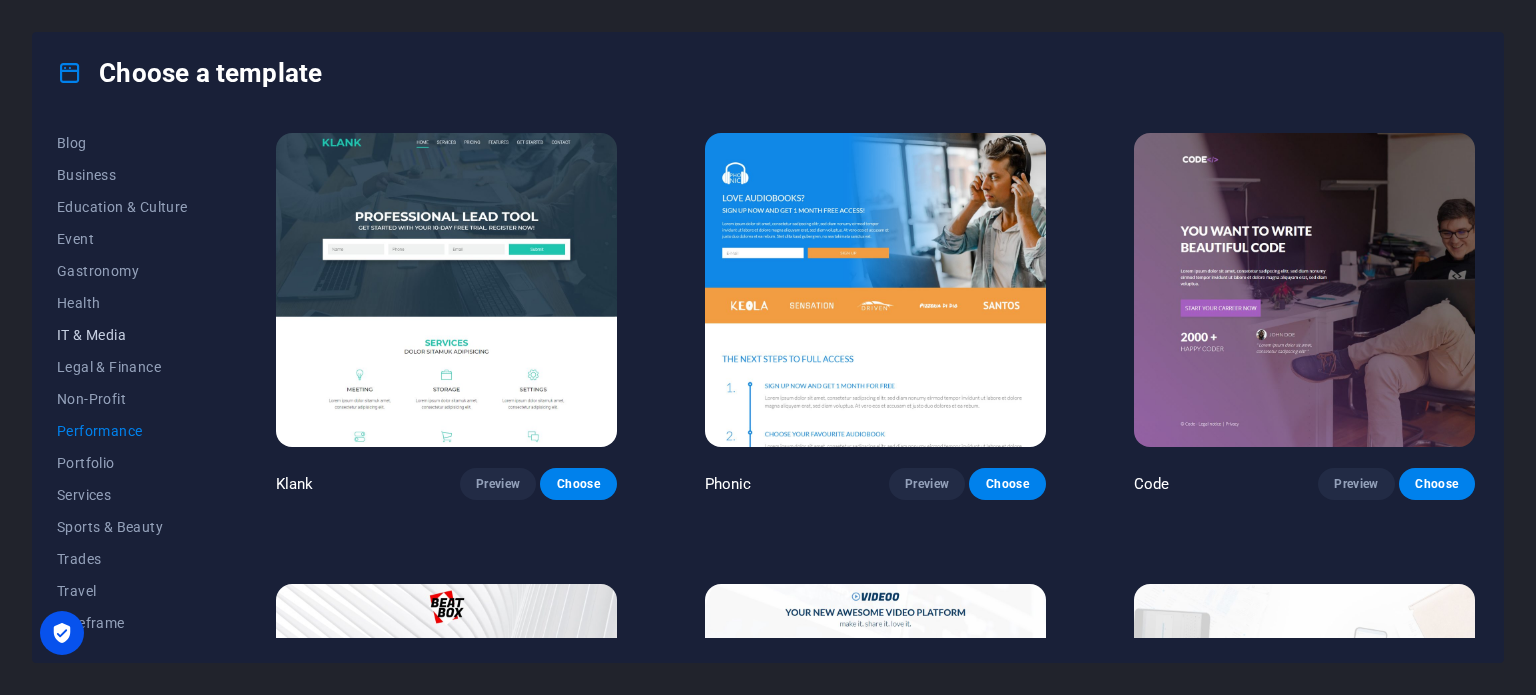 click on "IT & Media" at bounding box center (122, 335) 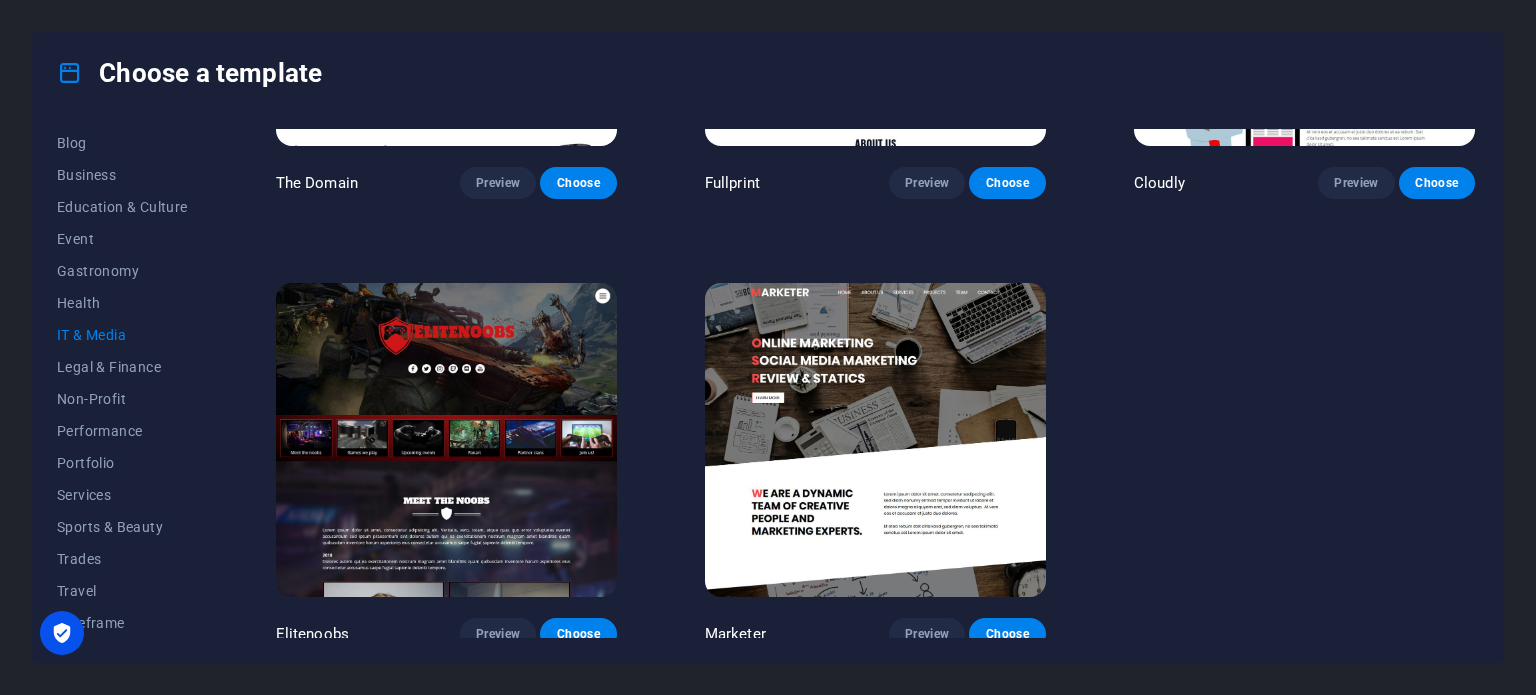 scroll, scrollTop: 1208, scrollLeft: 0, axis: vertical 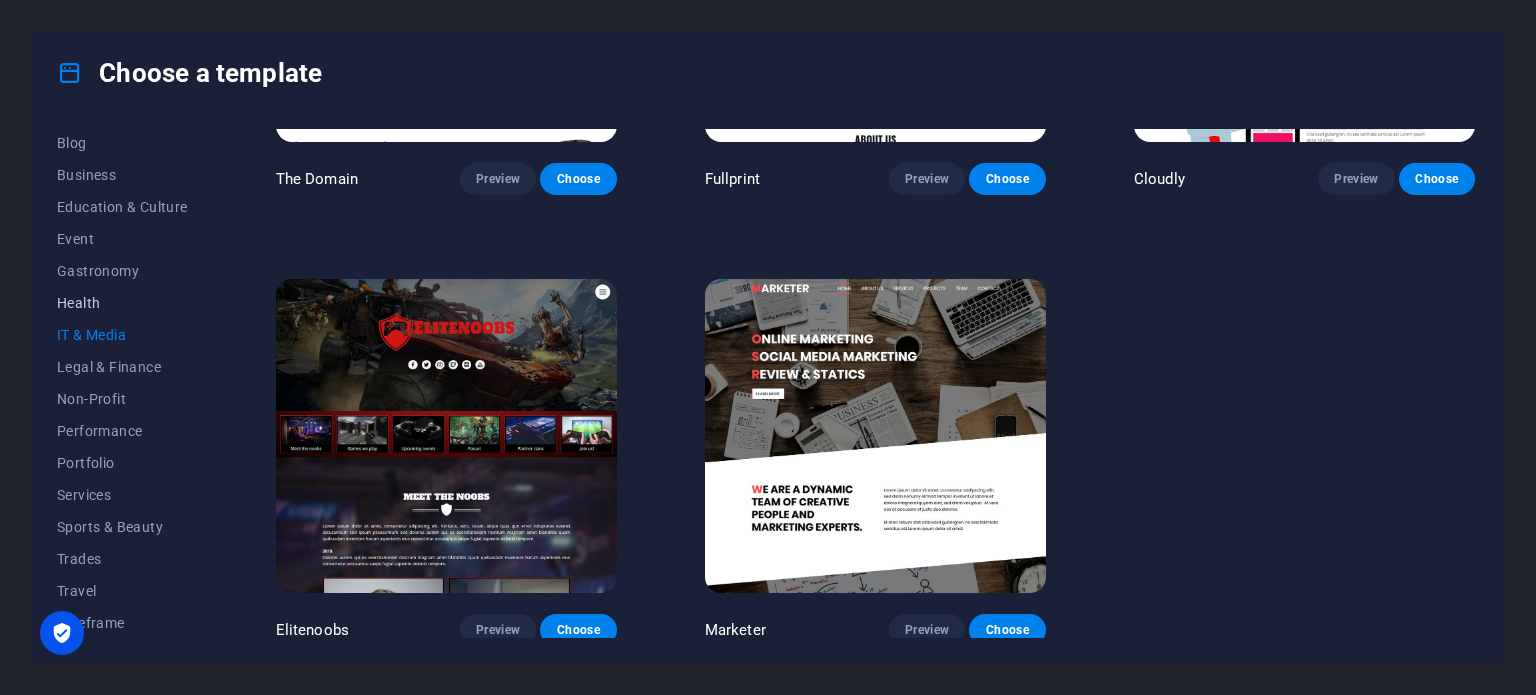 click on "Health" at bounding box center [122, 303] 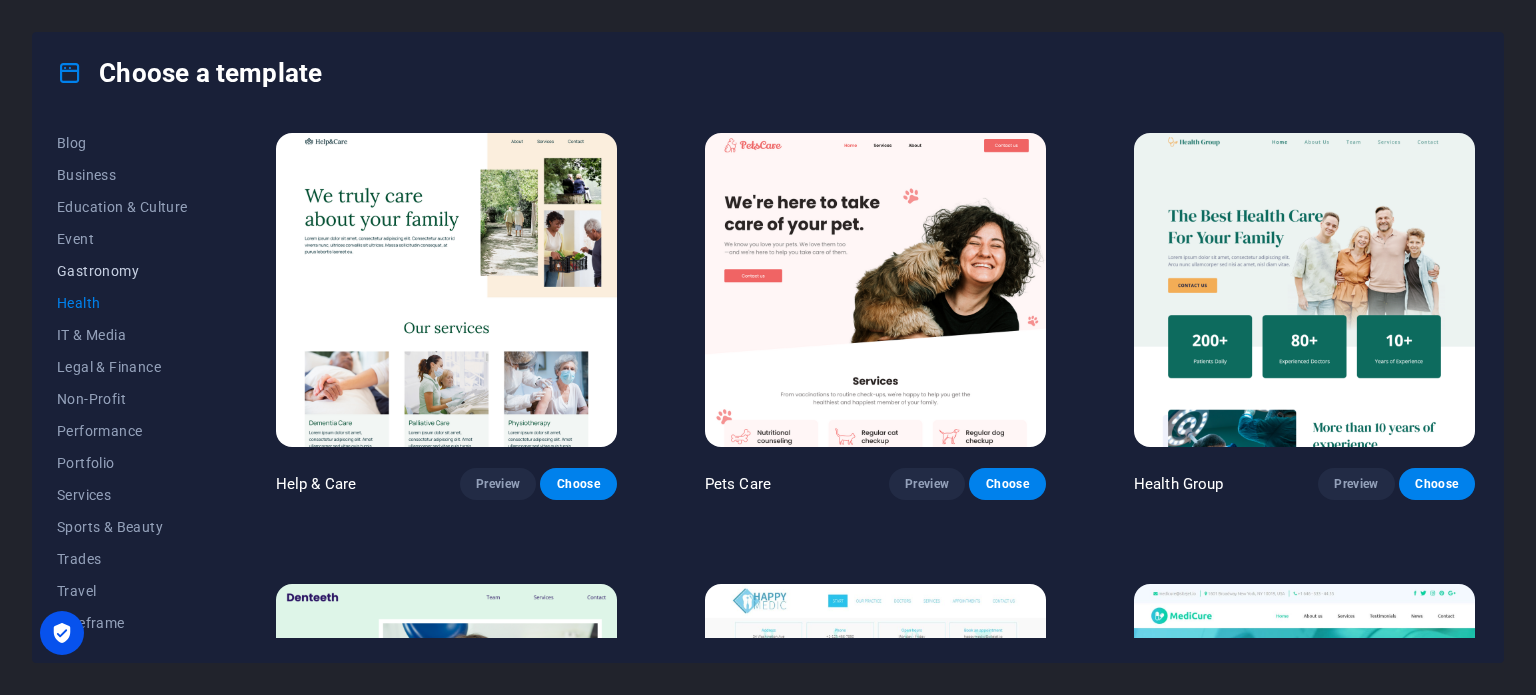 click on "Gastronomy" at bounding box center [122, 271] 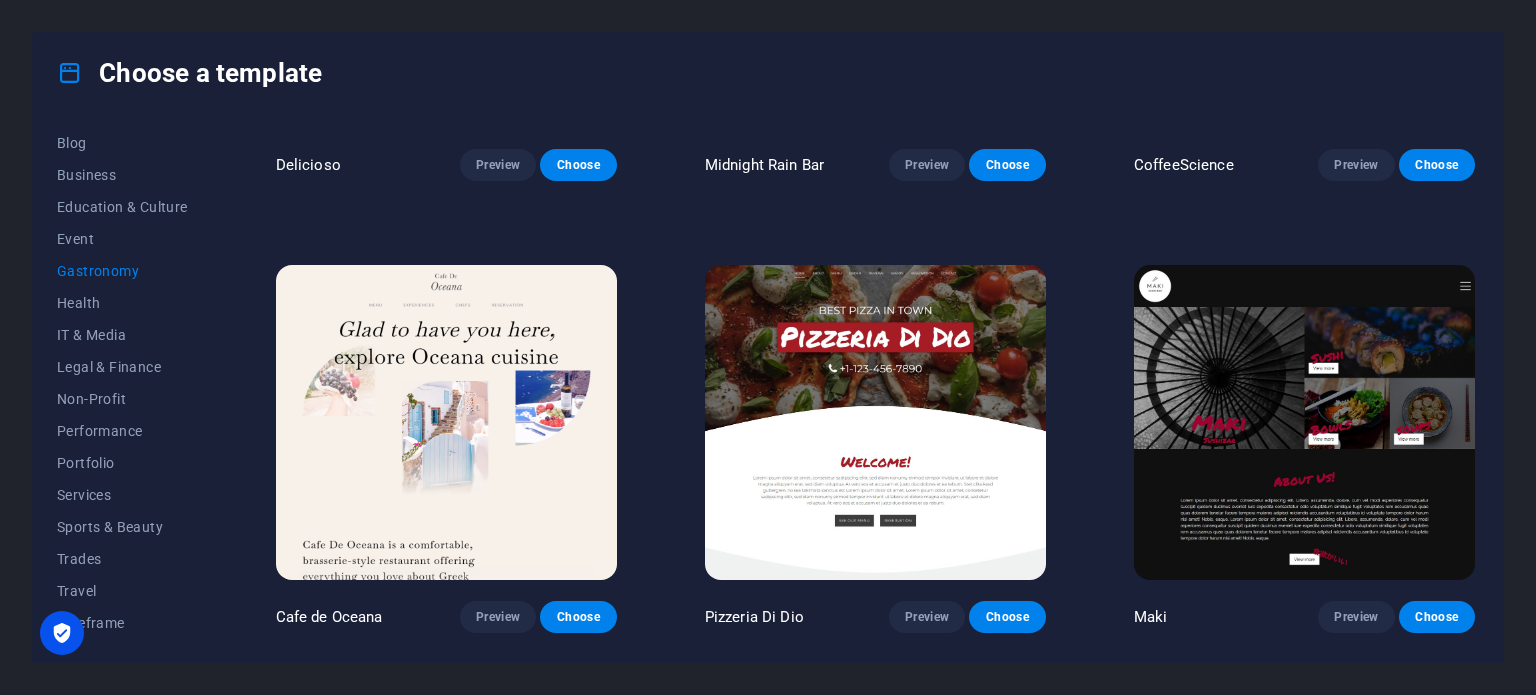 scroll, scrollTop: 300, scrollLeft: 0, axis: vertical 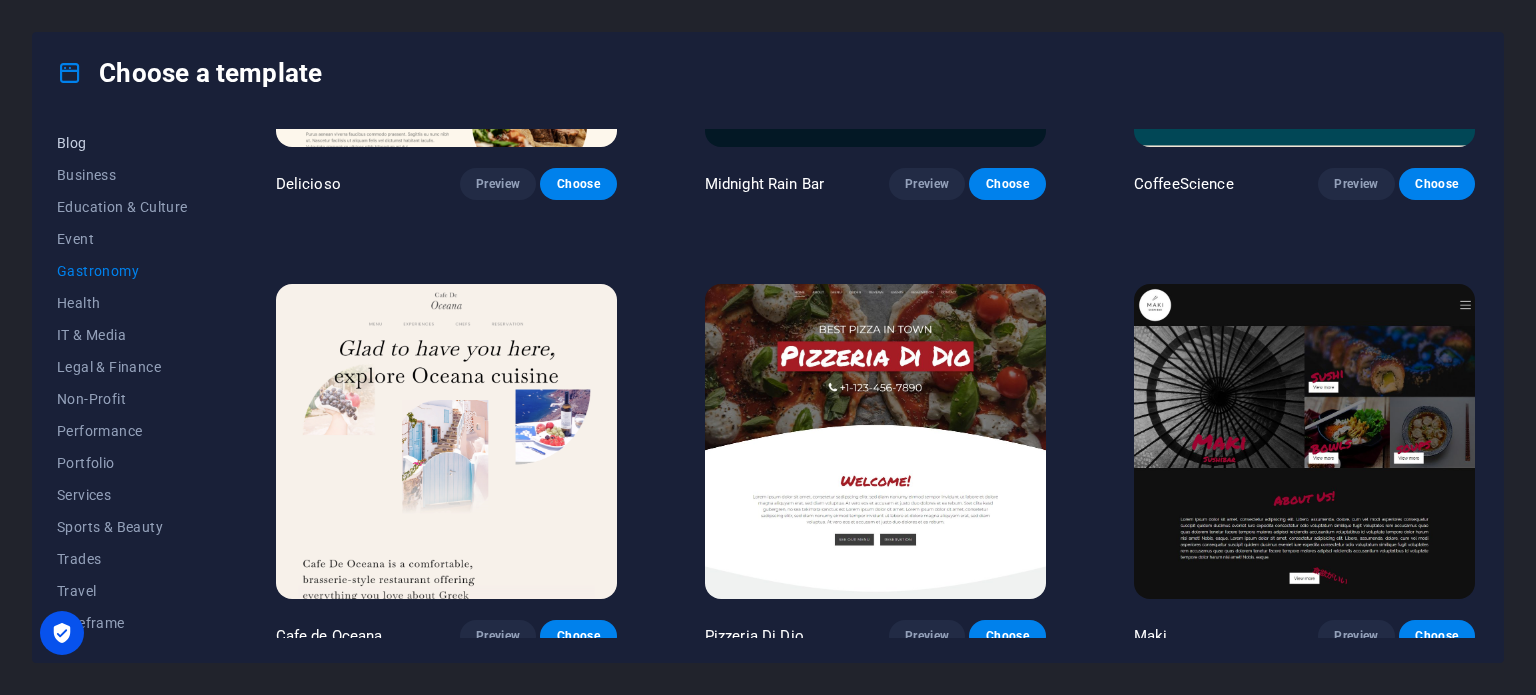 click on "Blog" at bounding box center [122, 143] 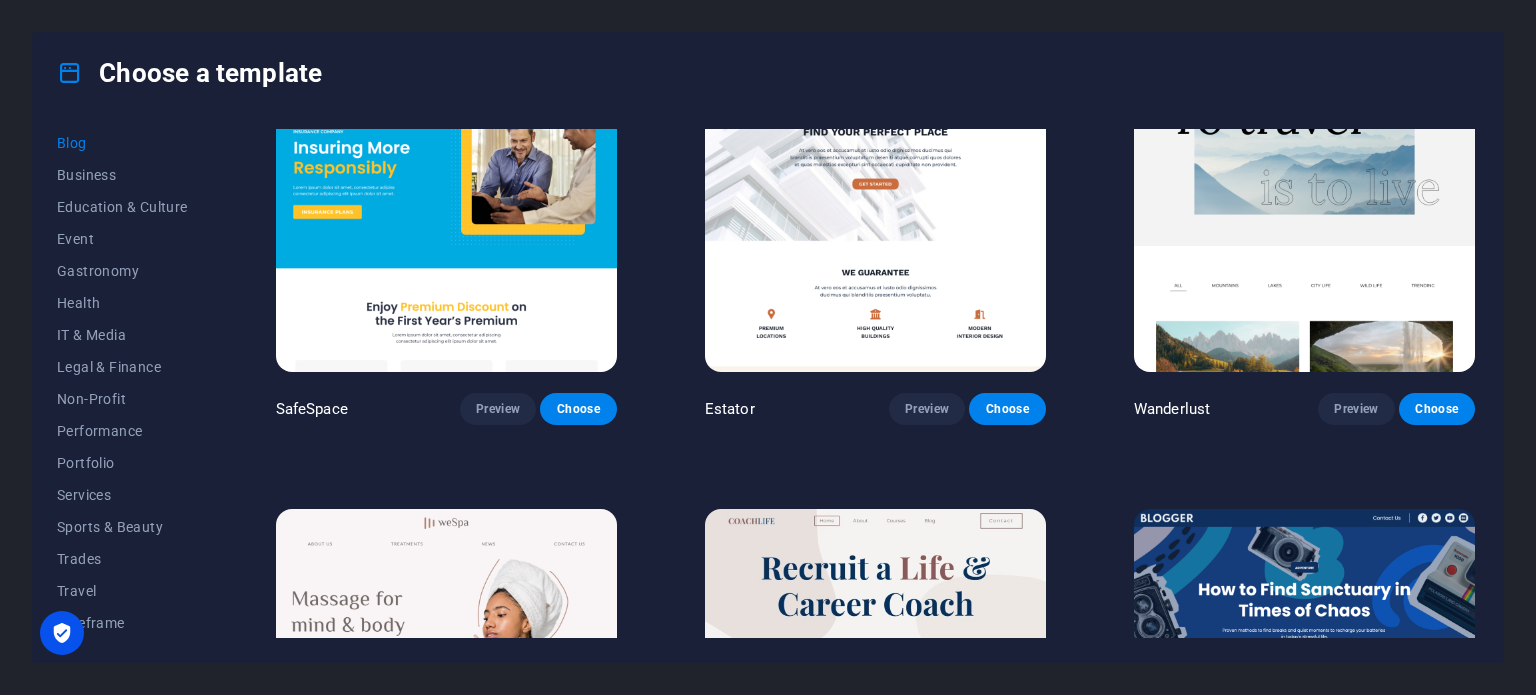 scroll, scrollTop: 1000, scrollLeft: 0, axis: vertical 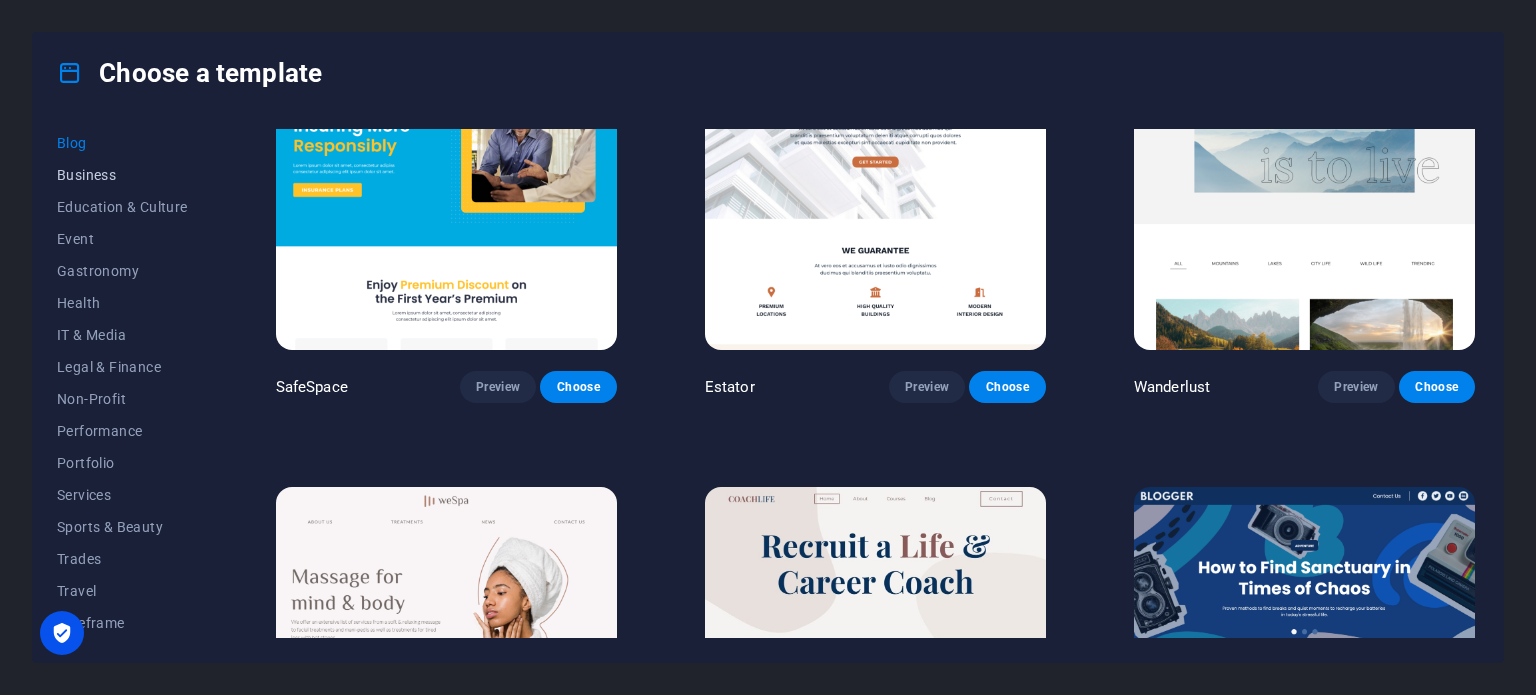 click on "Business" at bounding box center (122, 175) 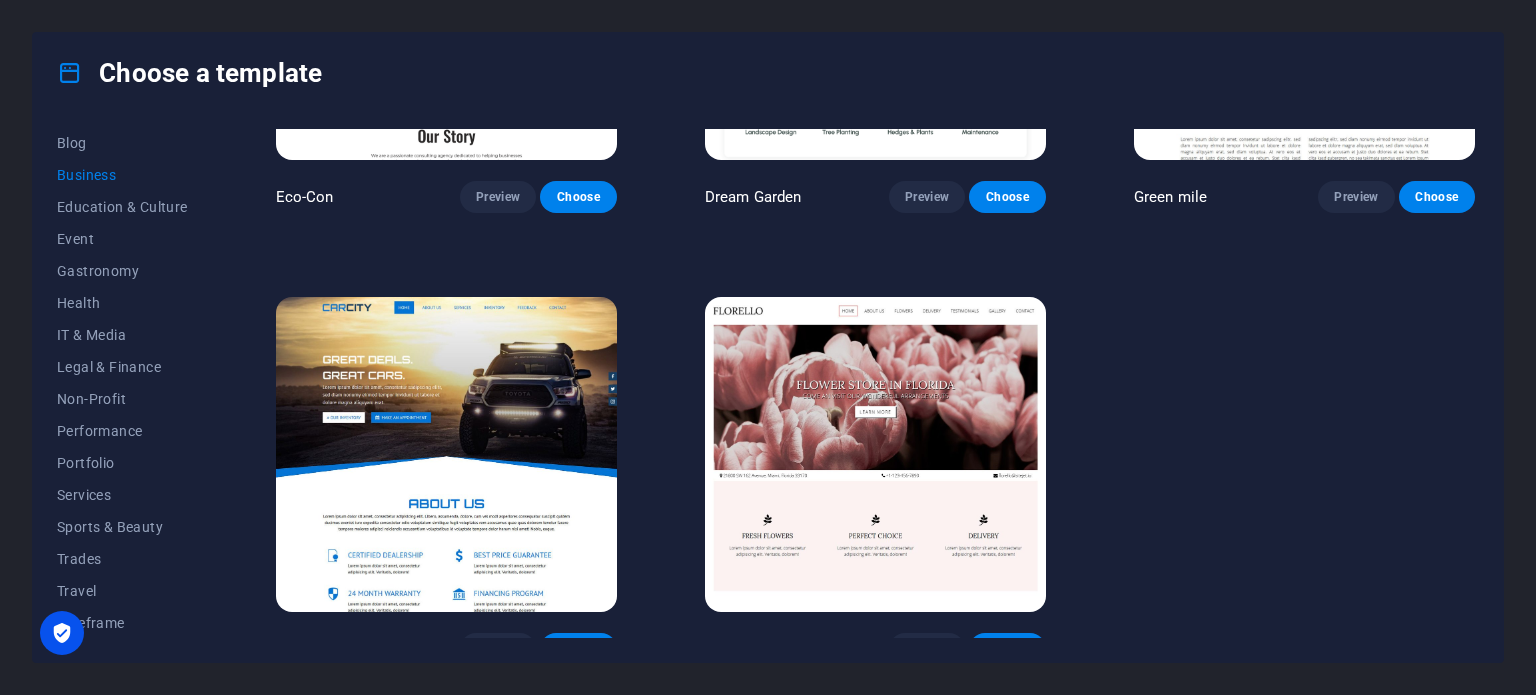 scroll, scrollTop: 308, scrollLeft: 0, axis: vertical 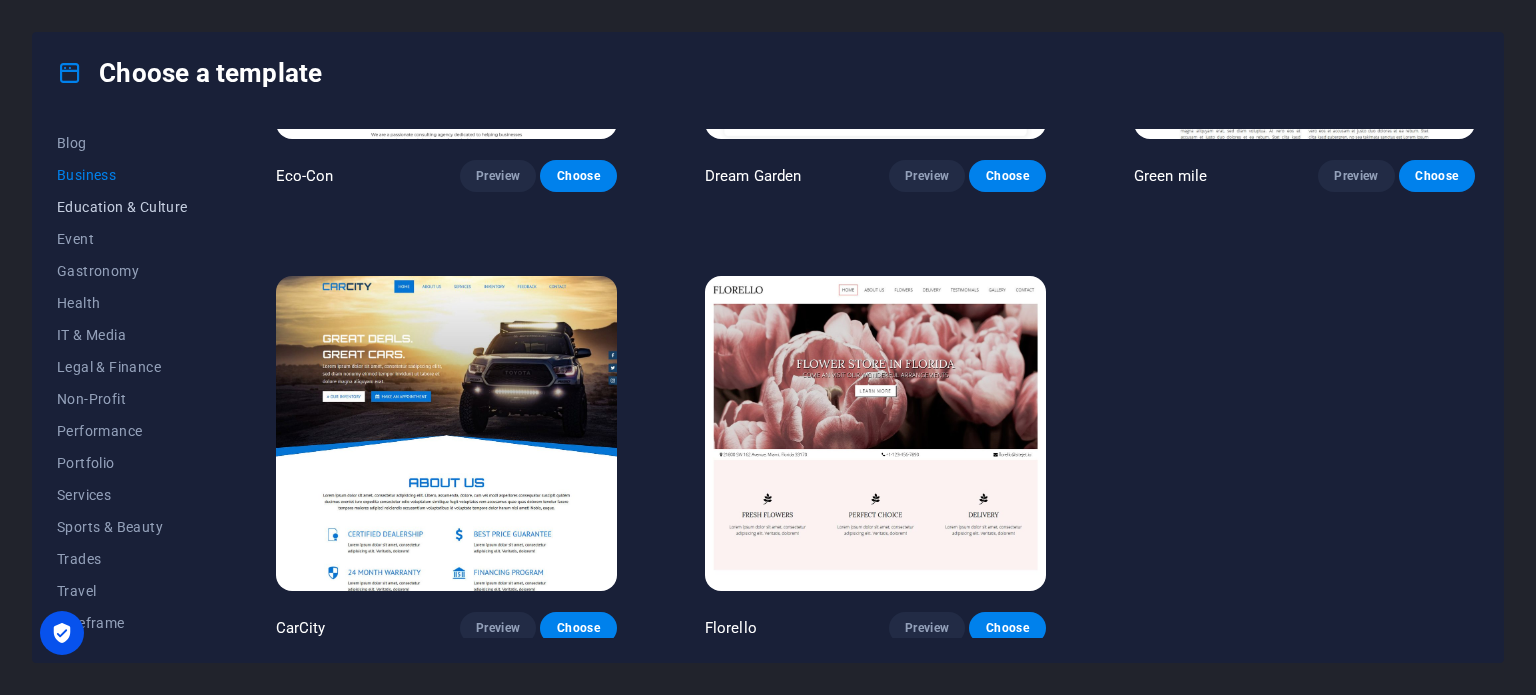 click on "Education & Culture" at bounding box center [122, 207] 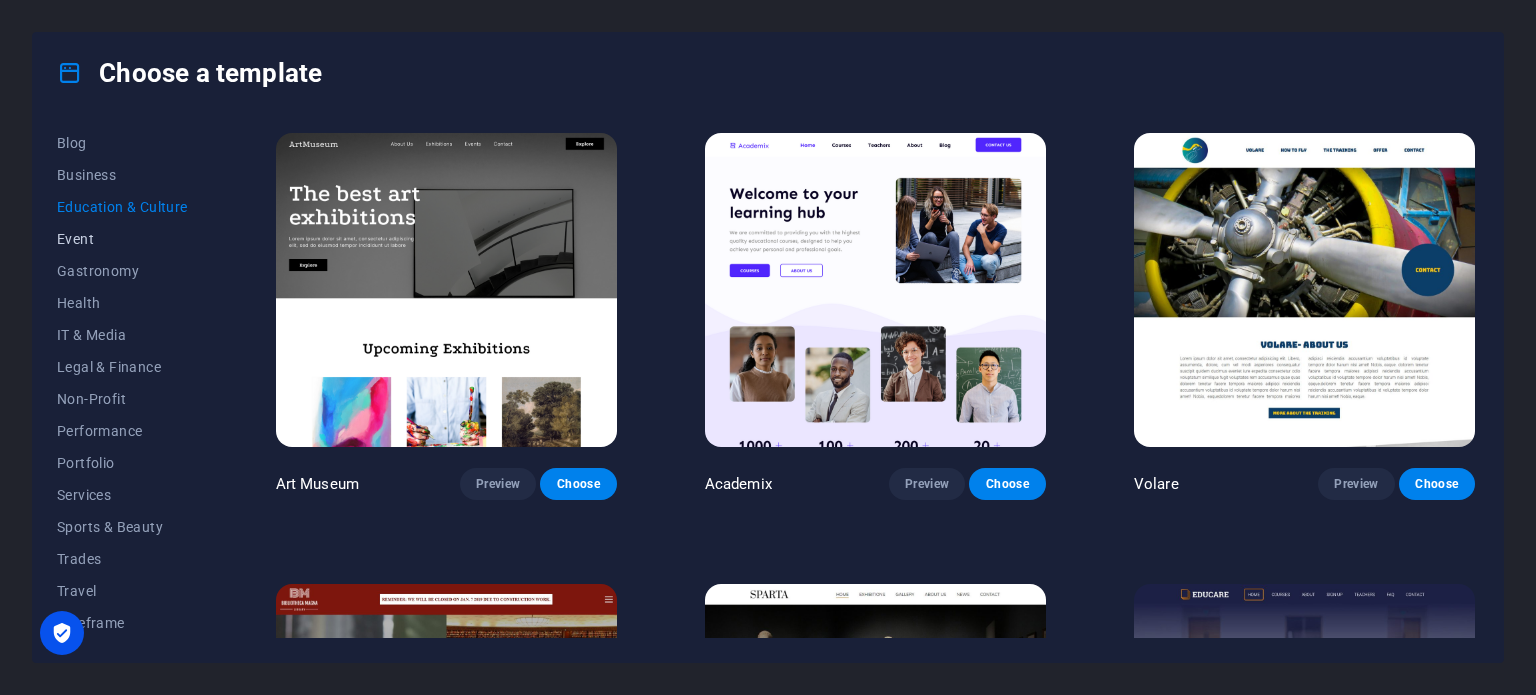 click on "Event" at bounding box center (122, 239) 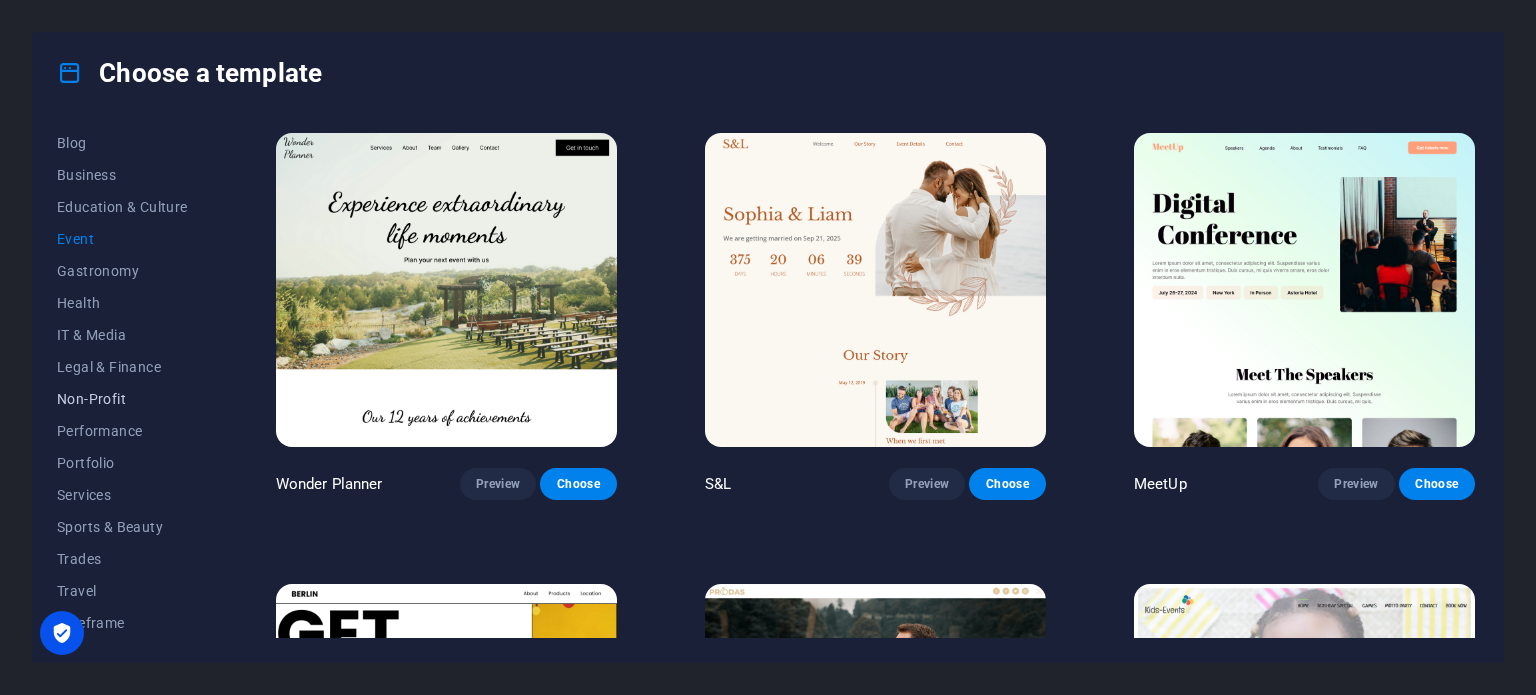 click on "Non-Profit" at bounding box center [122, 399] 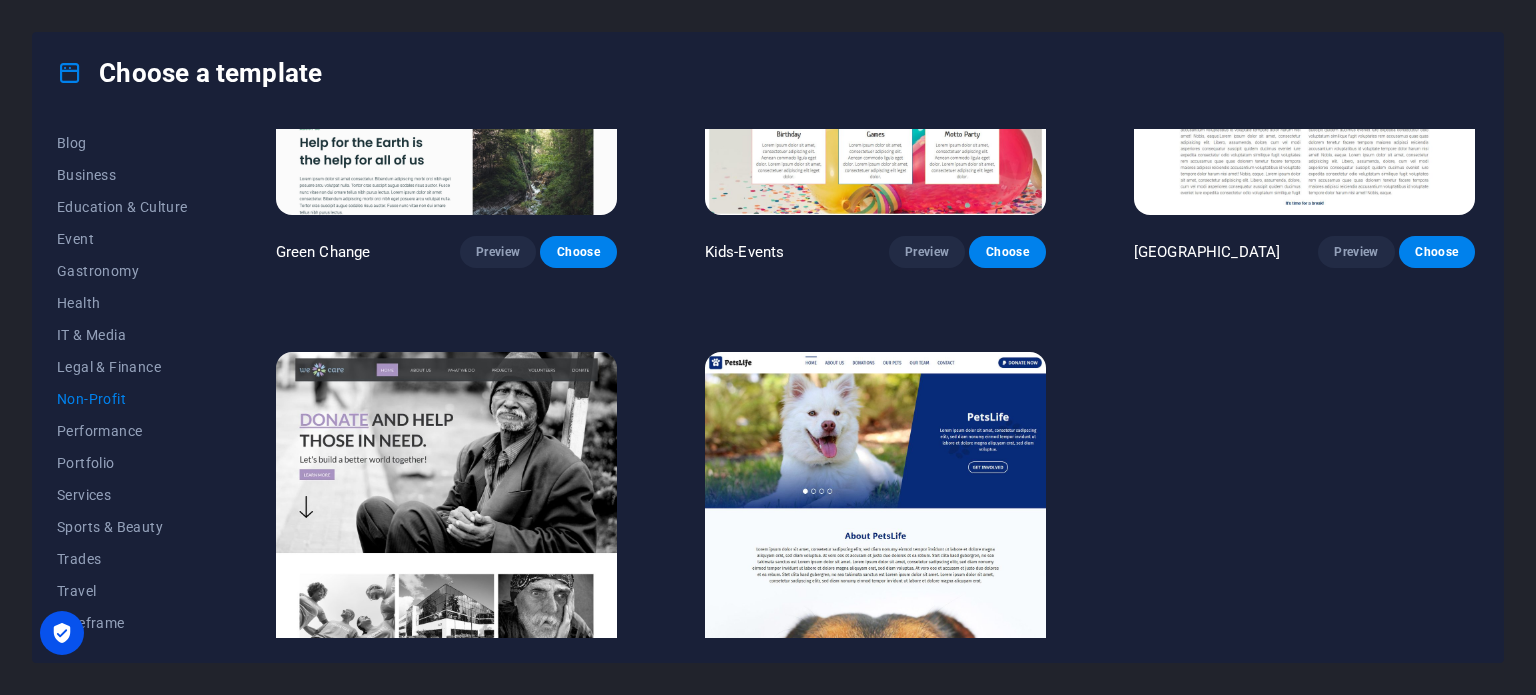 scroll, scrollTop: 300, scrollLeft: 0, axis: vertical 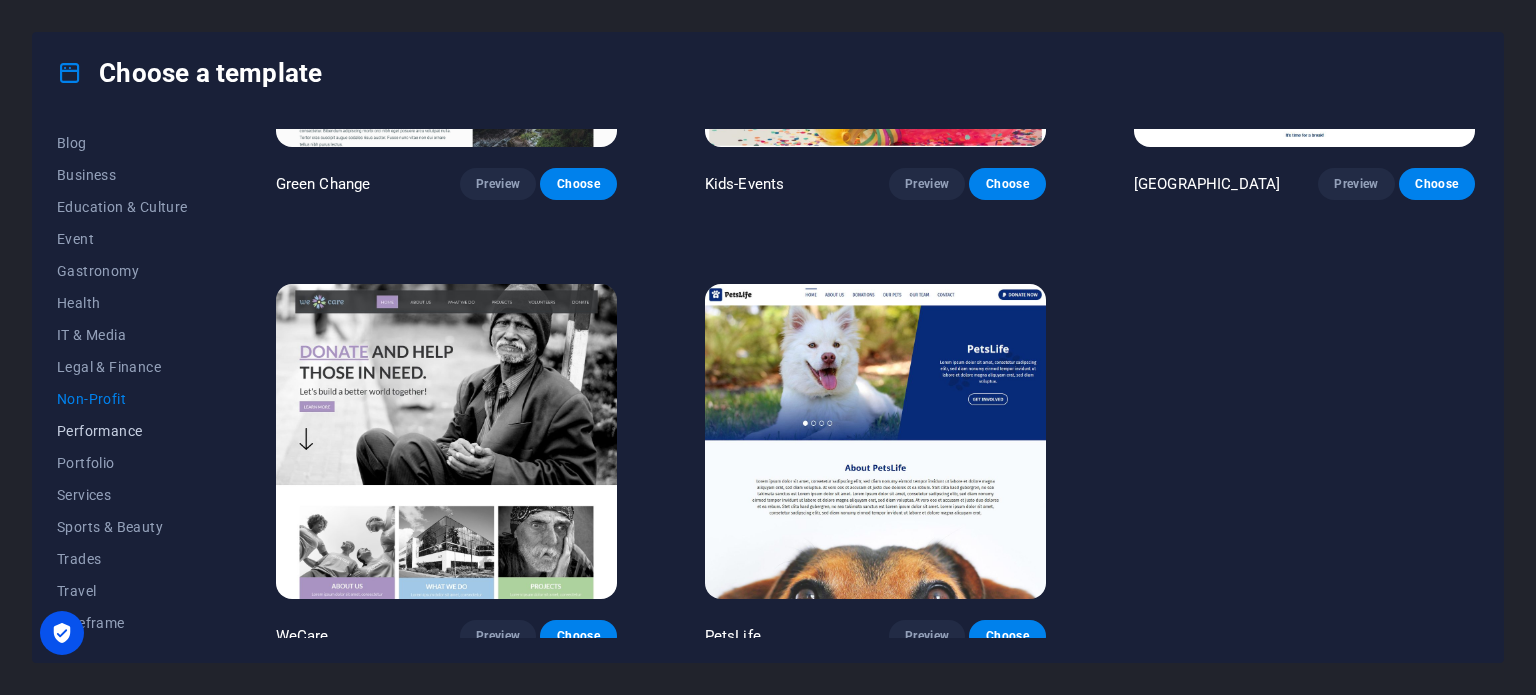 click on "Performance" at bounding box center [122, 431] 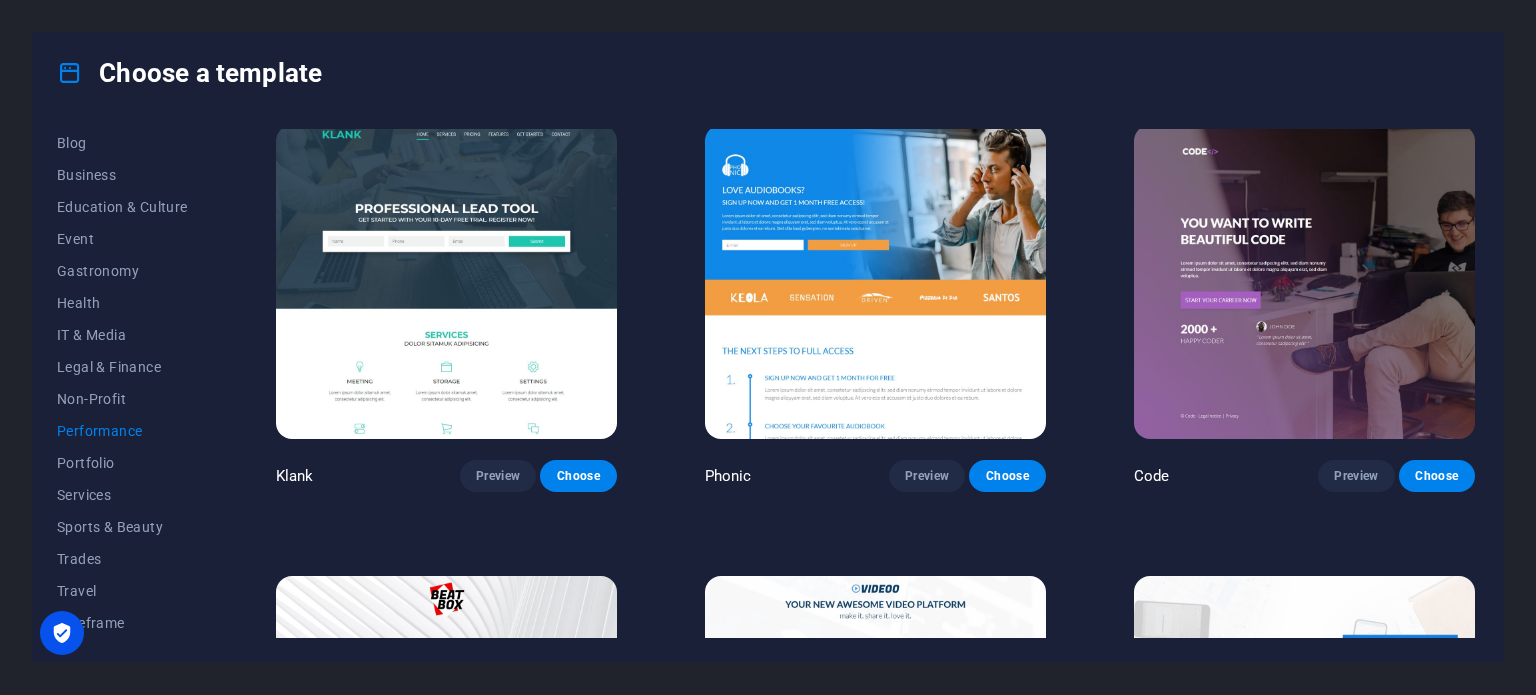 scroll, scrollTop: 0, scrollLeft: 0, axis: both 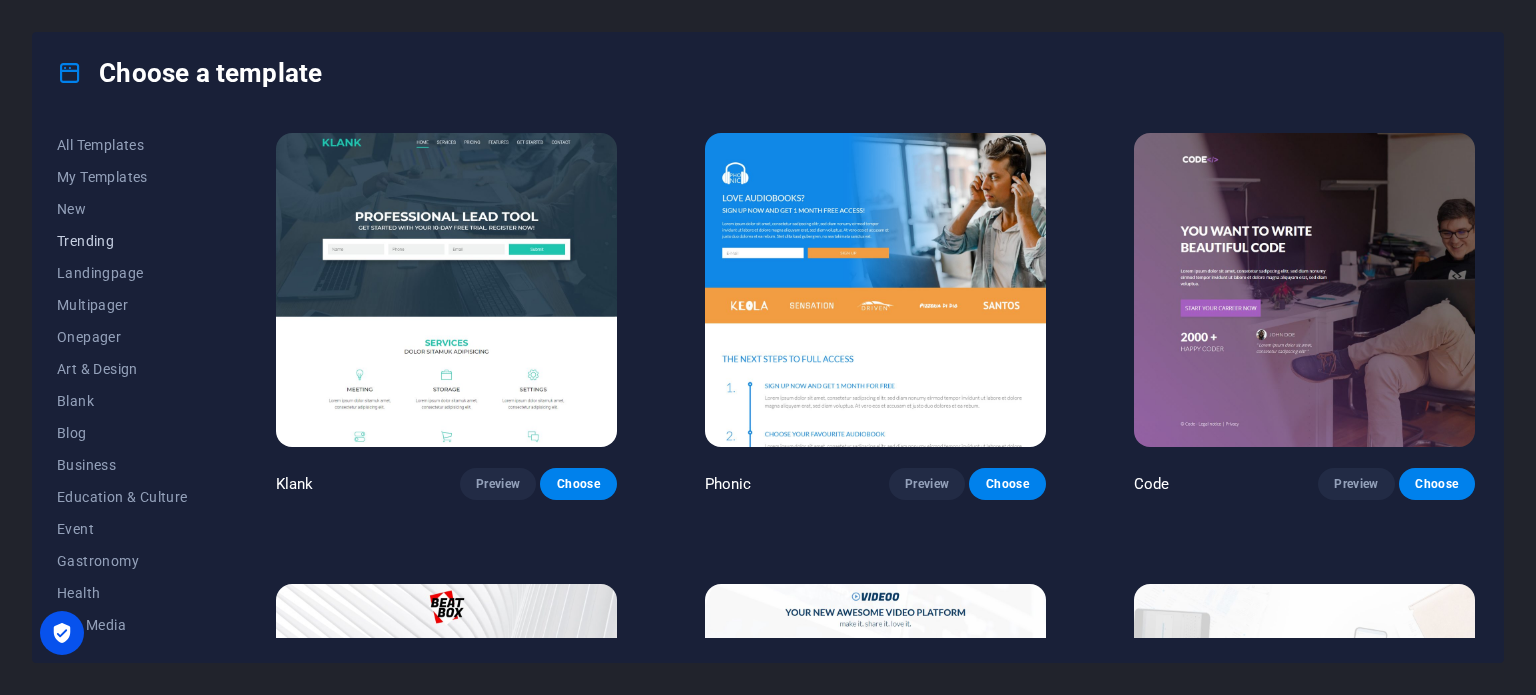 click on "Trending" at bounding box center [122, 241] 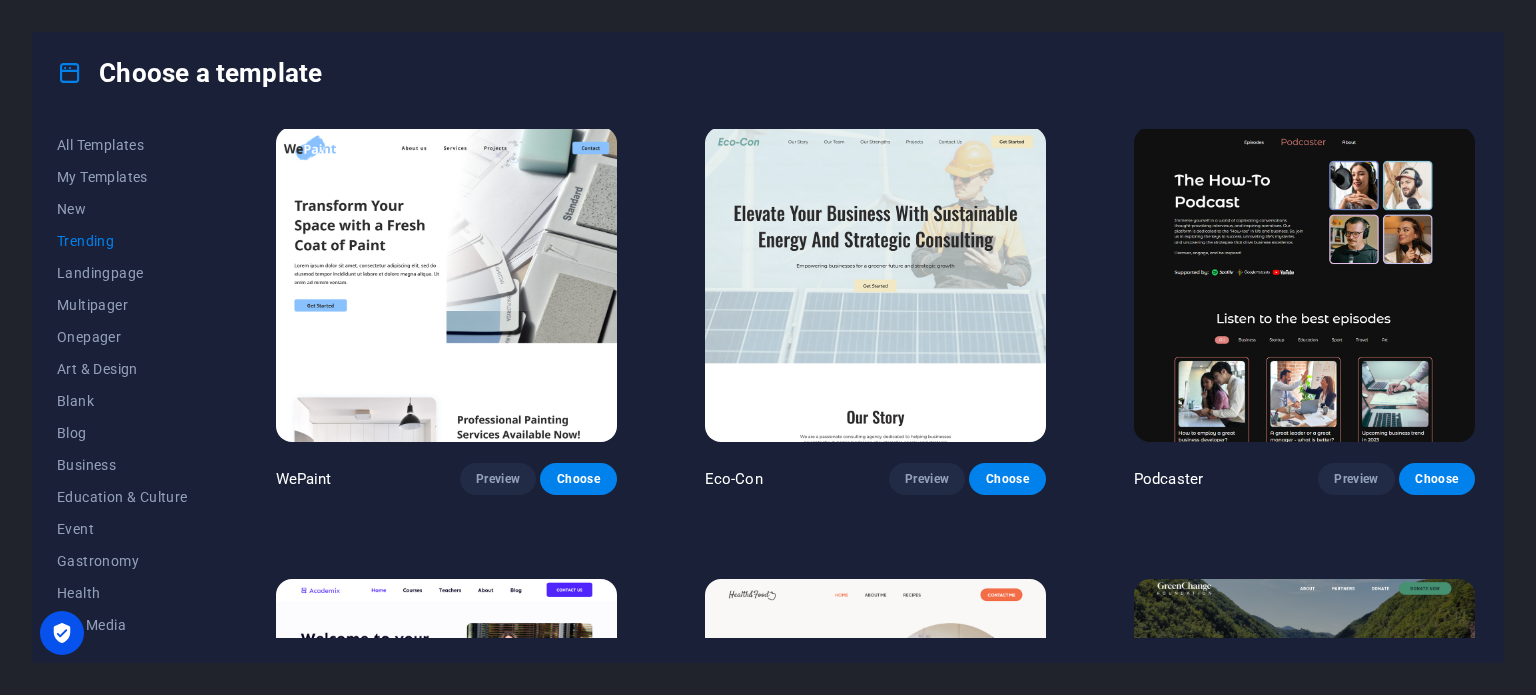 scroll, scrollTop: 400, scrollLeft: 0, axis: vertical 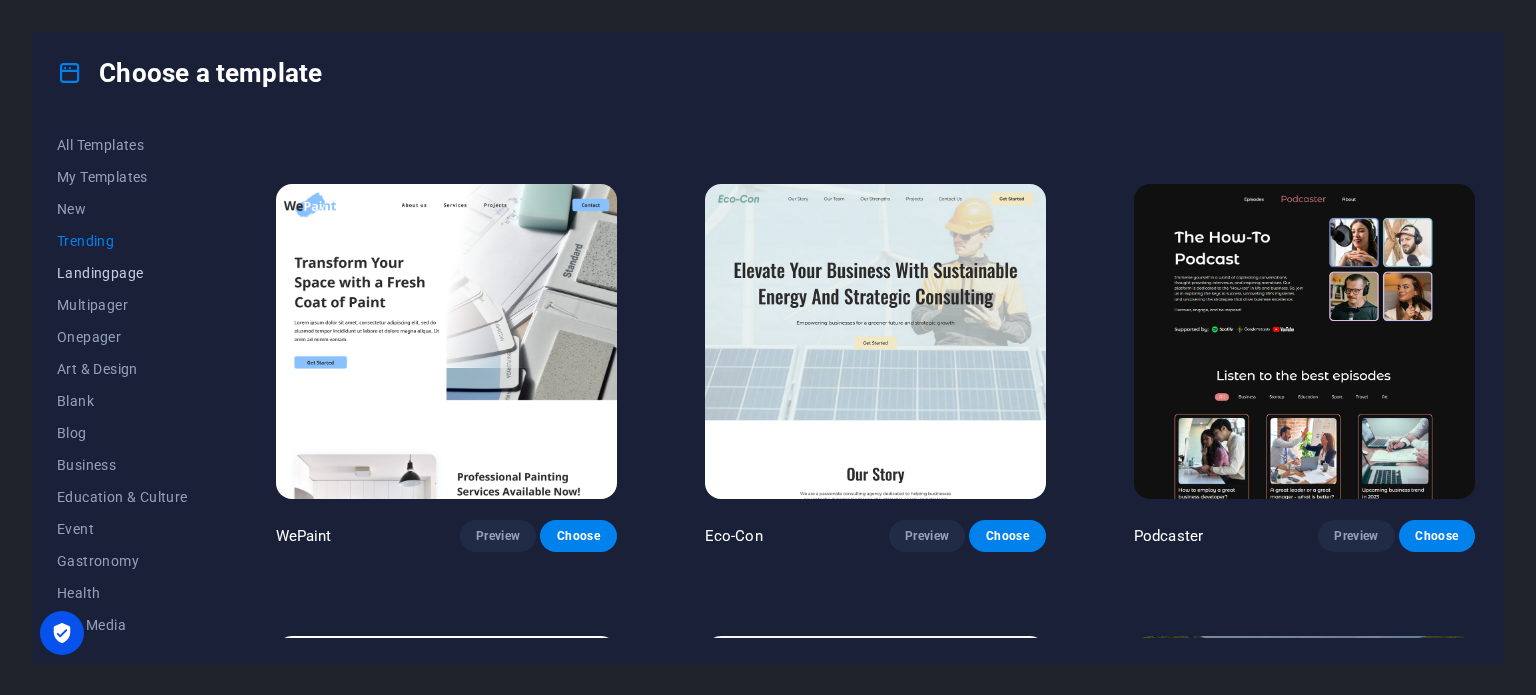 click on "Landingpage" at bounding box center (122, 273) 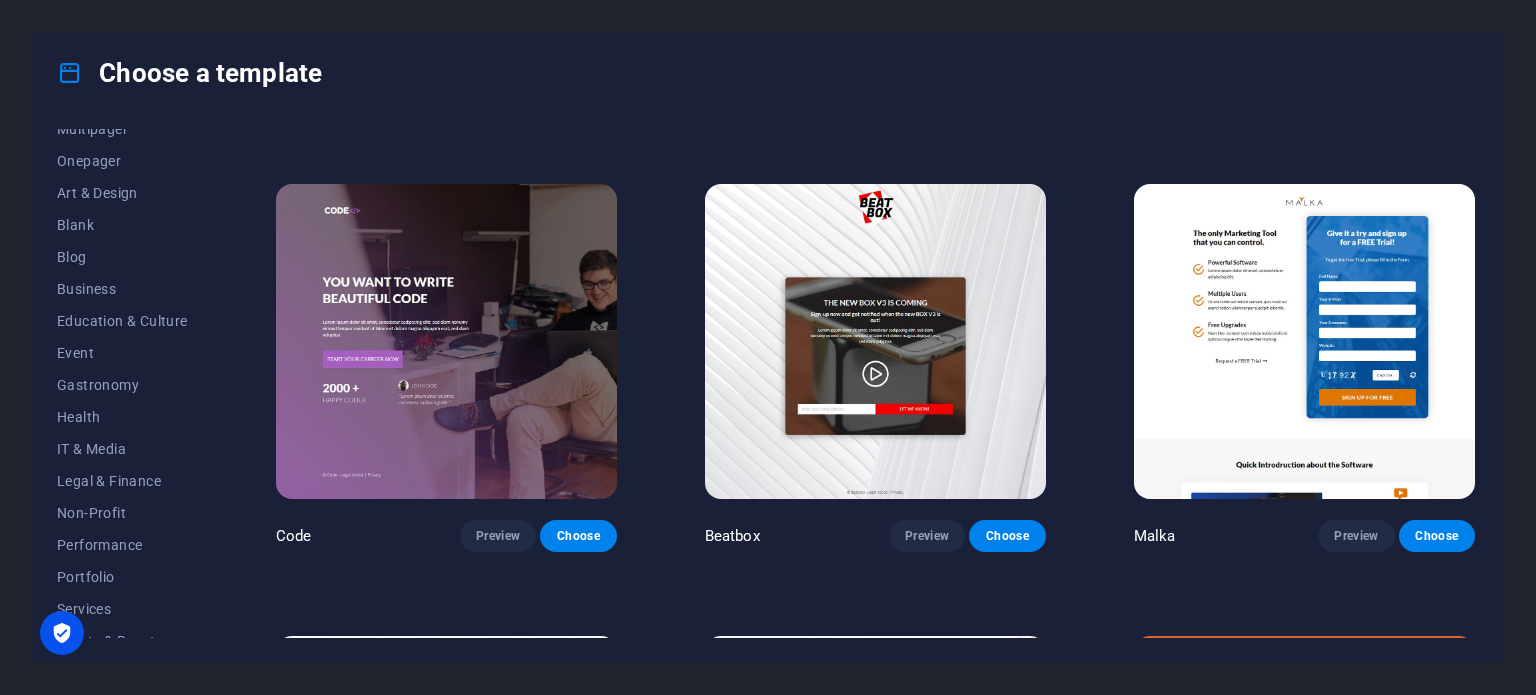 scroll, scrollTop: 200, scrollLeft: 0, axis: vertical 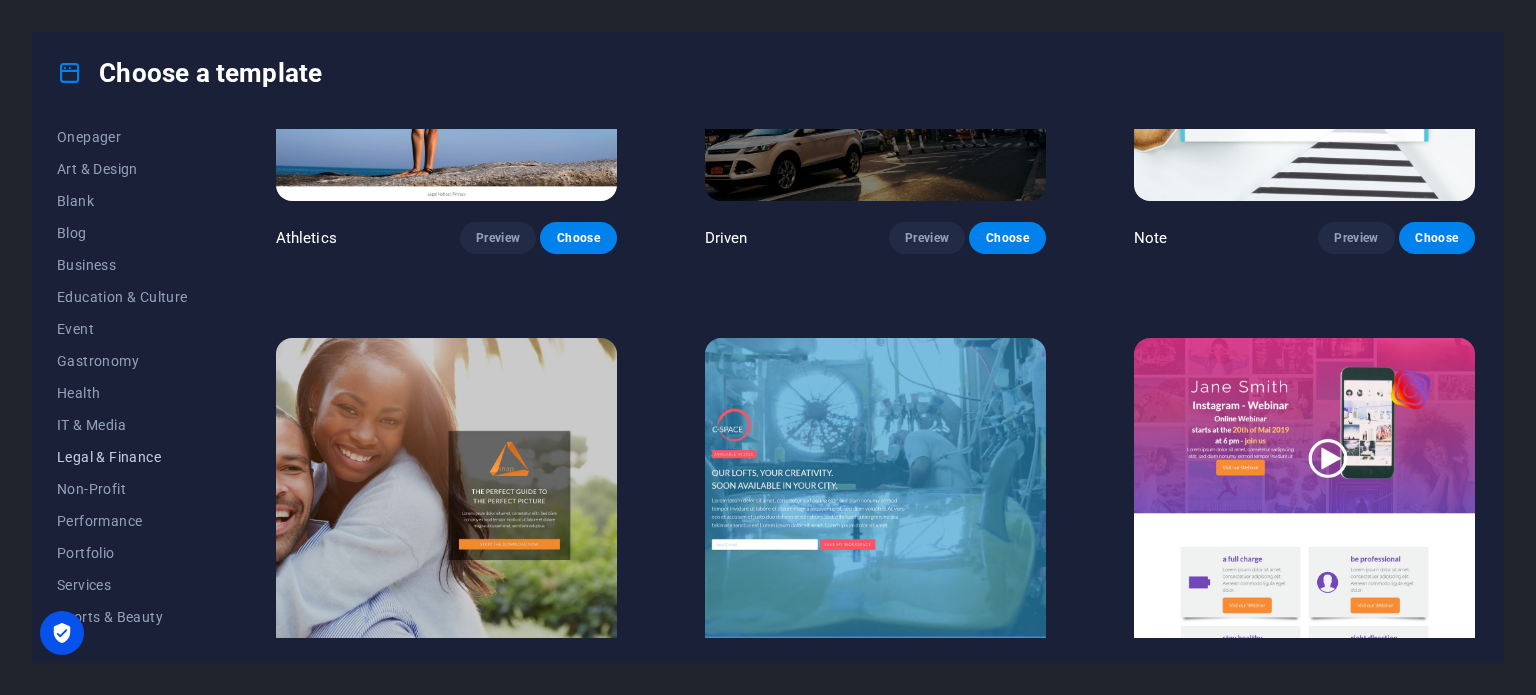 click on "Legal & Finance" at bounding box center (122, 457) 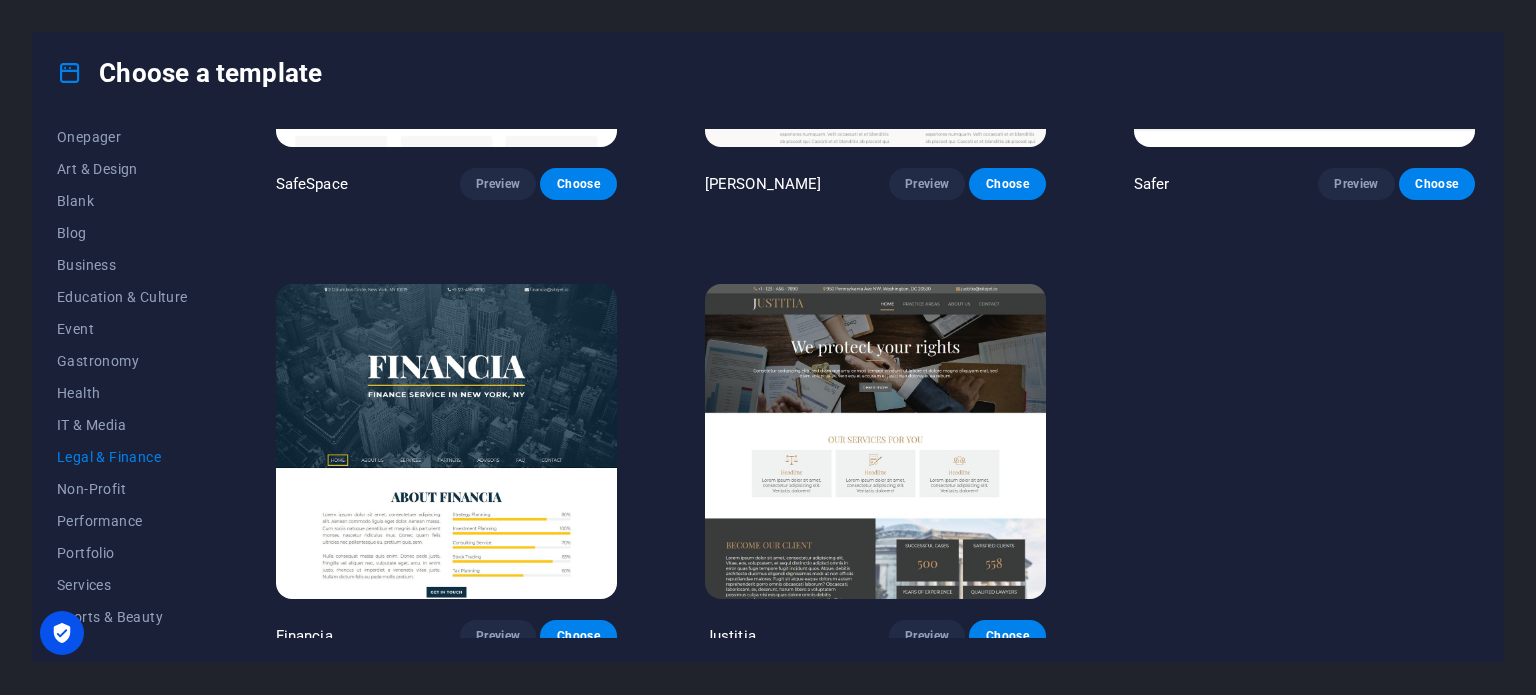 scroll, scrollTop: 308, scrollLeft: 0, axis: vertical 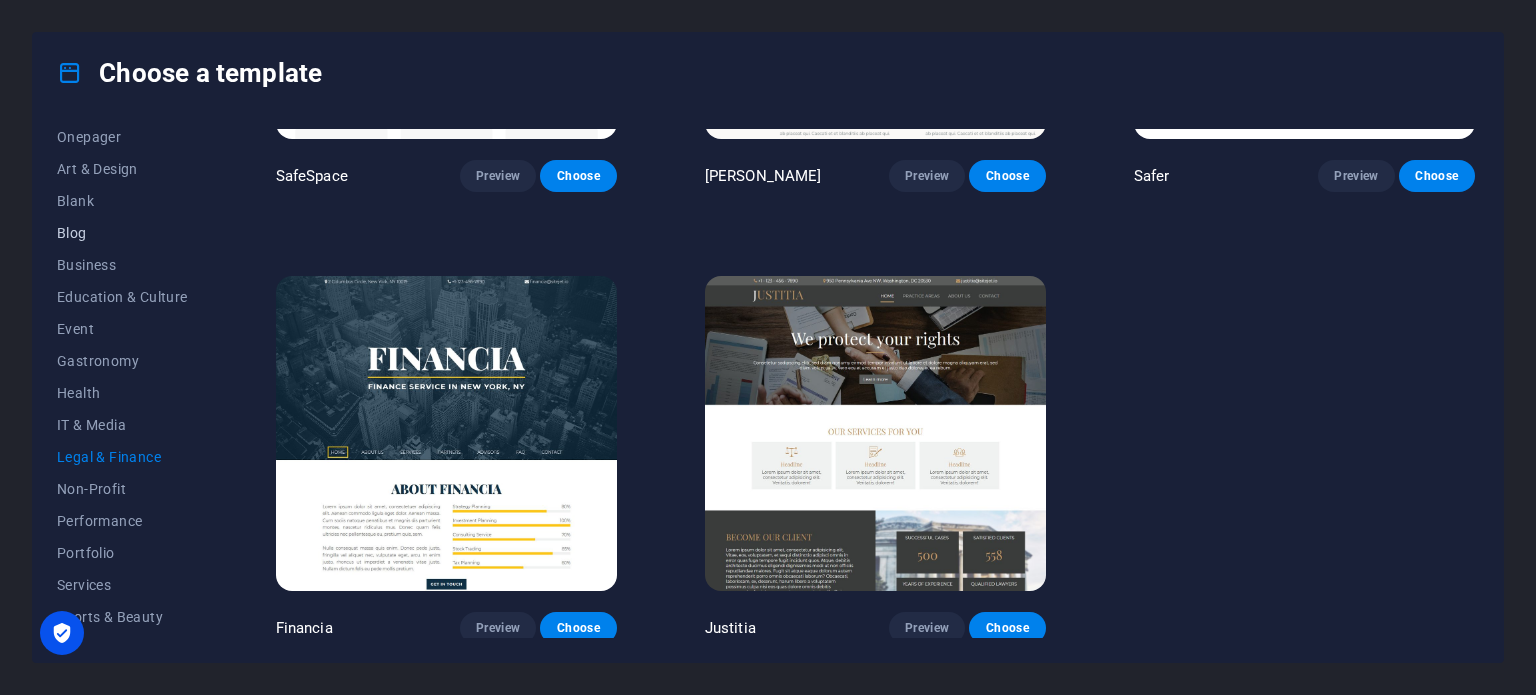 click on "Blog" at bounding box center (122, 233) 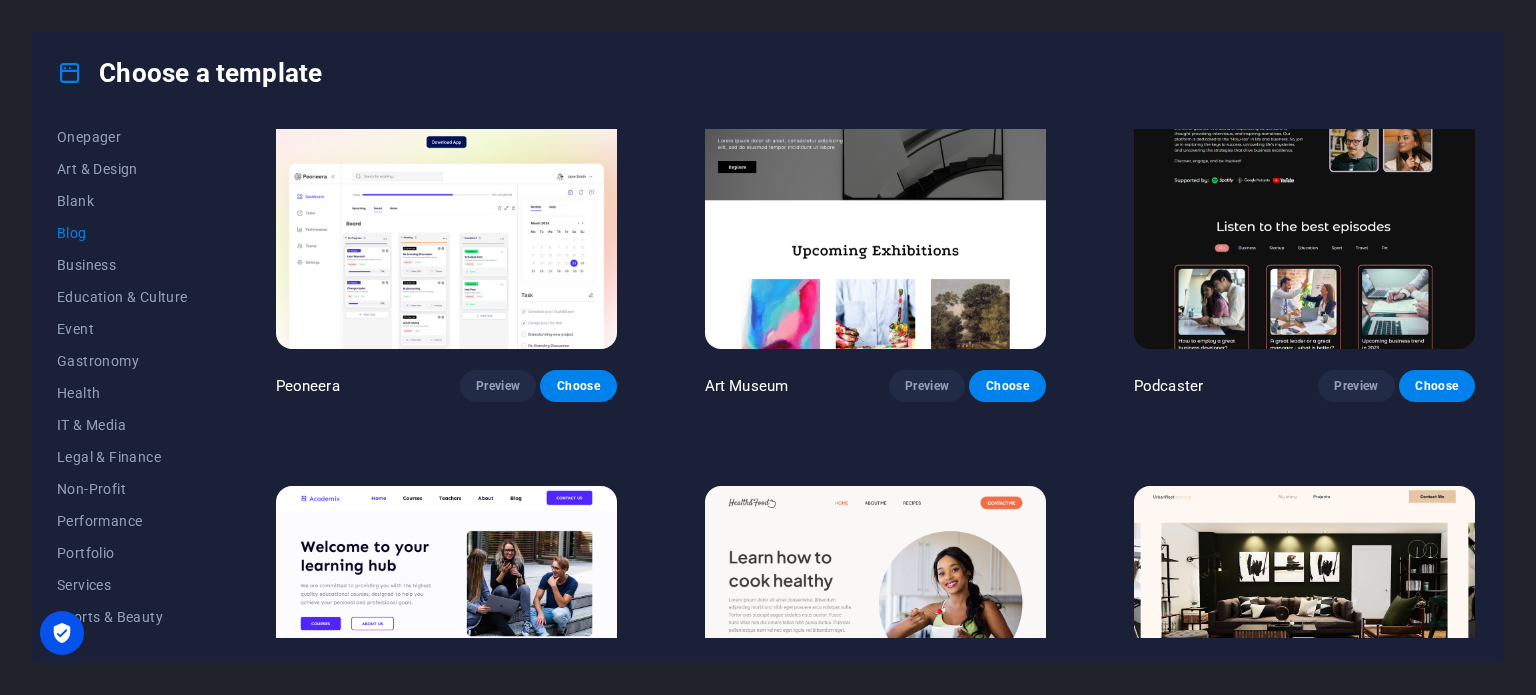 scroll, scrollTop: 7, scrollLeft: 0, axis: vertical 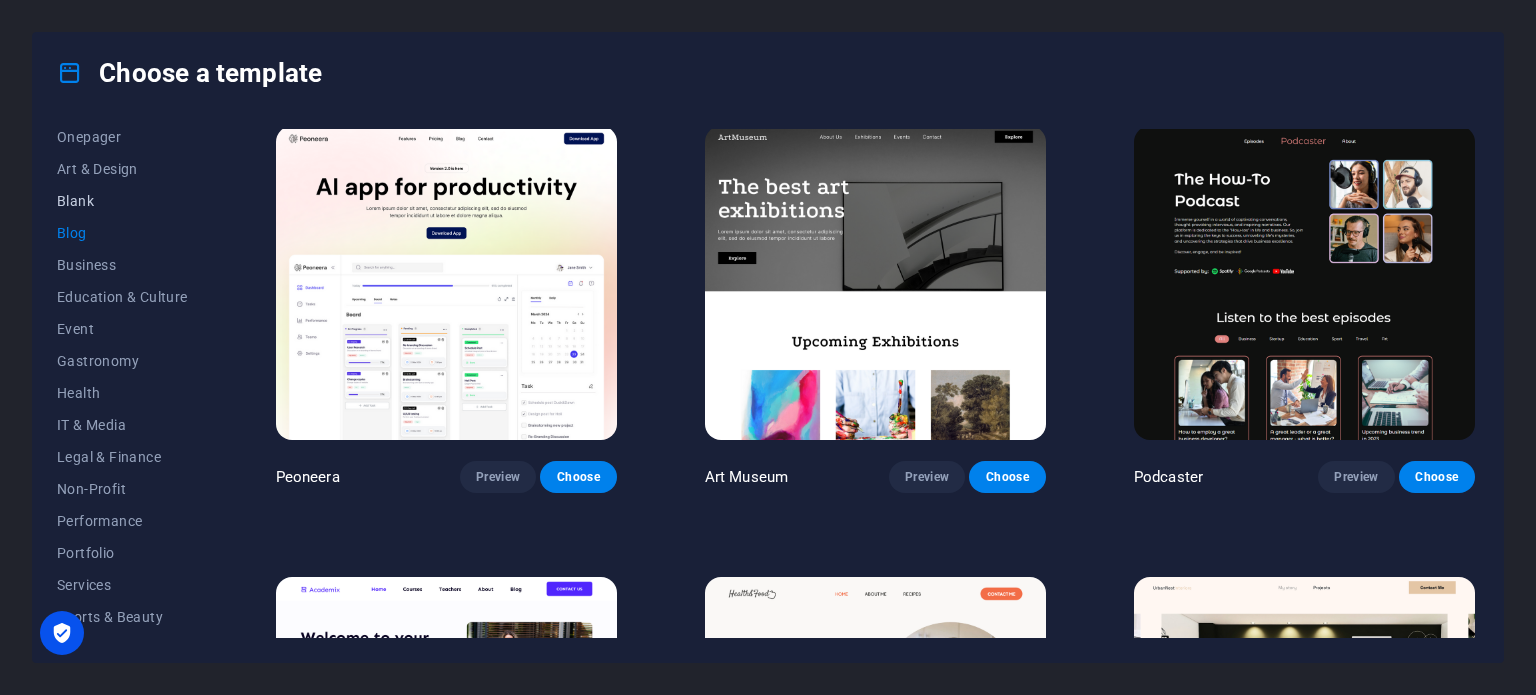 click on "Blank" at bounding box center (122, 201) 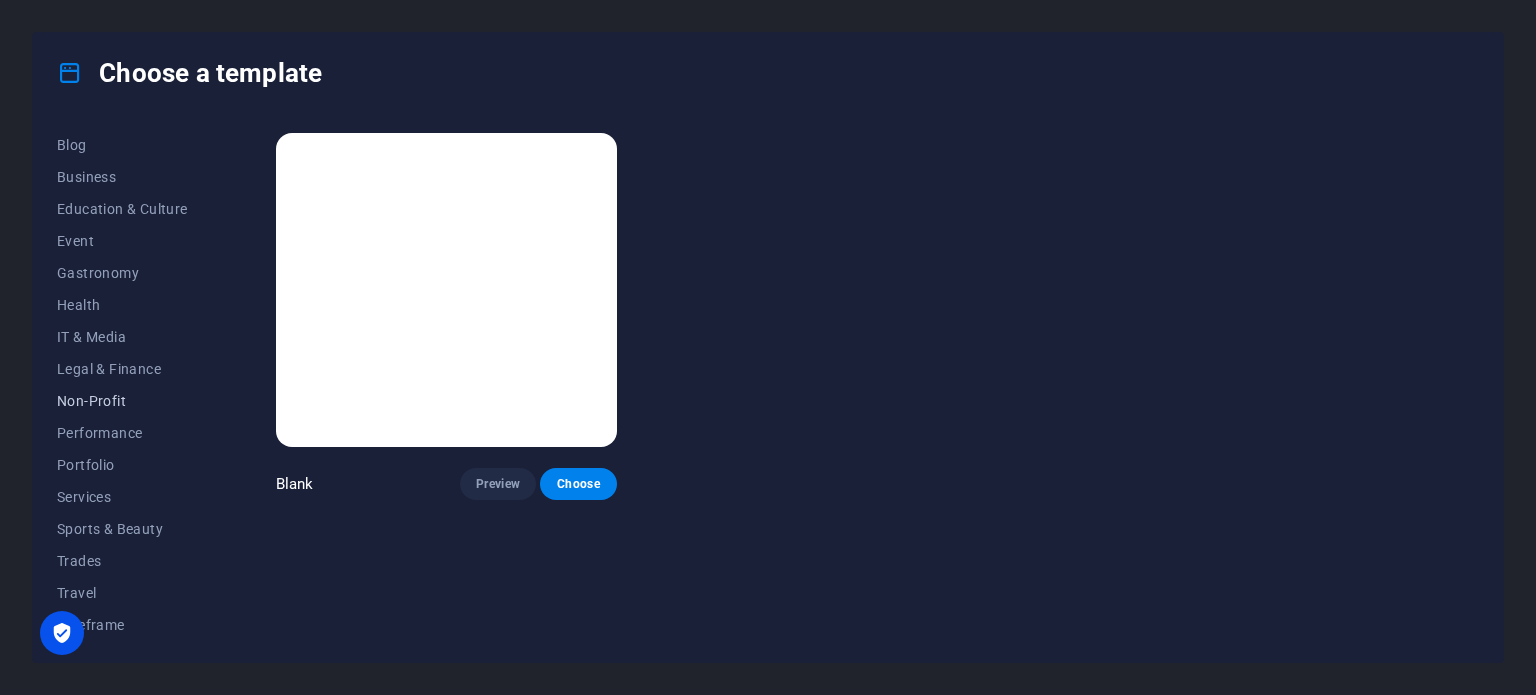 scroll, scrollTop: 290, scrollLeft: 0, axis: vertical 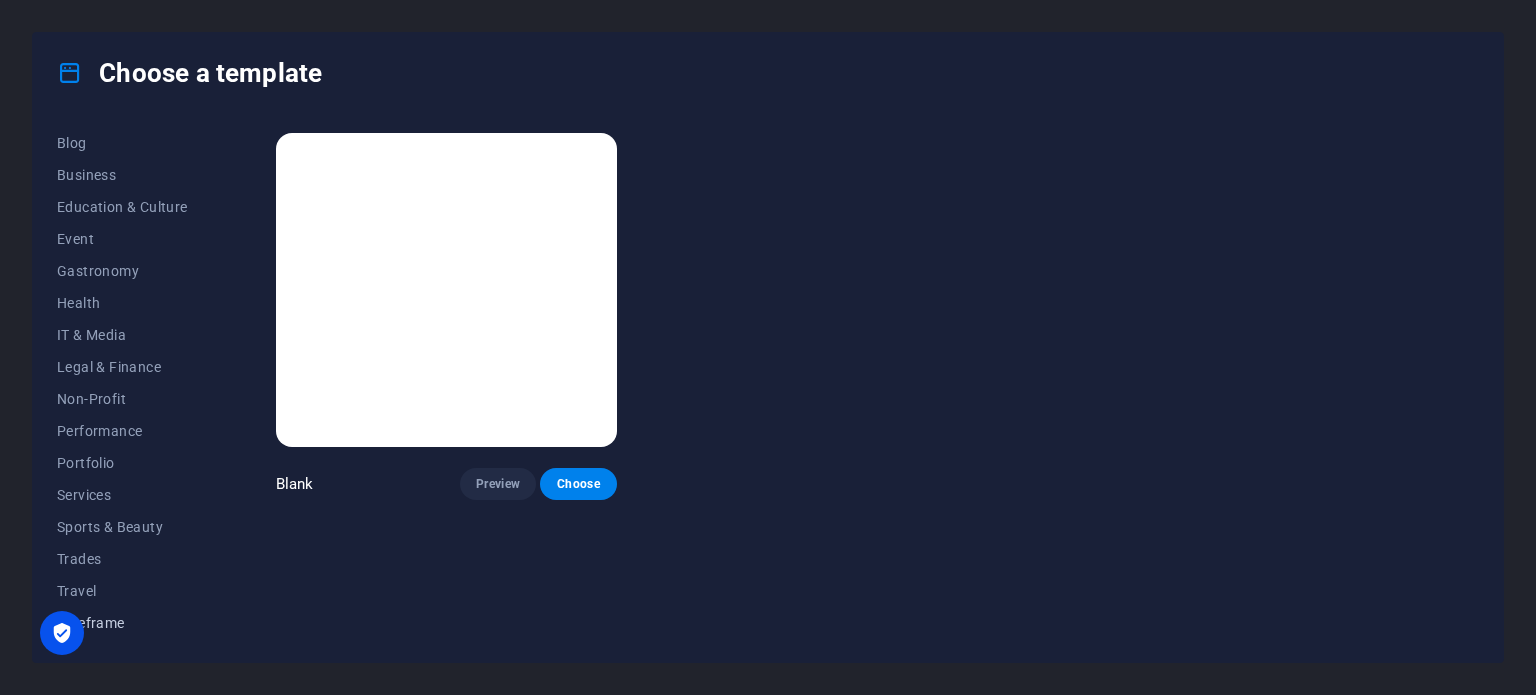 click on "Wireframe" at bounding box center (122, 623) 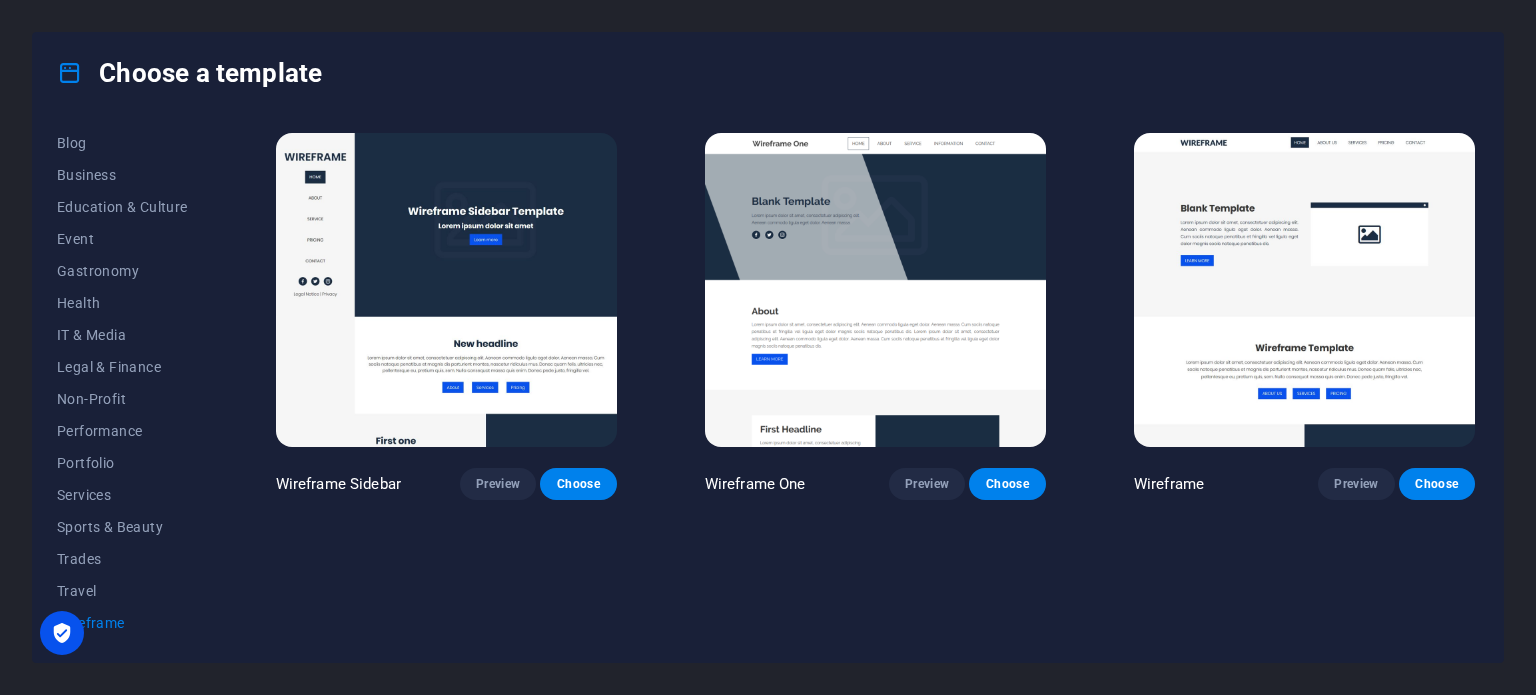 drag, startPoint x: 992, startPoint y: 480, endPoint x: 848, endPoint y: 559, distance: 164.24677 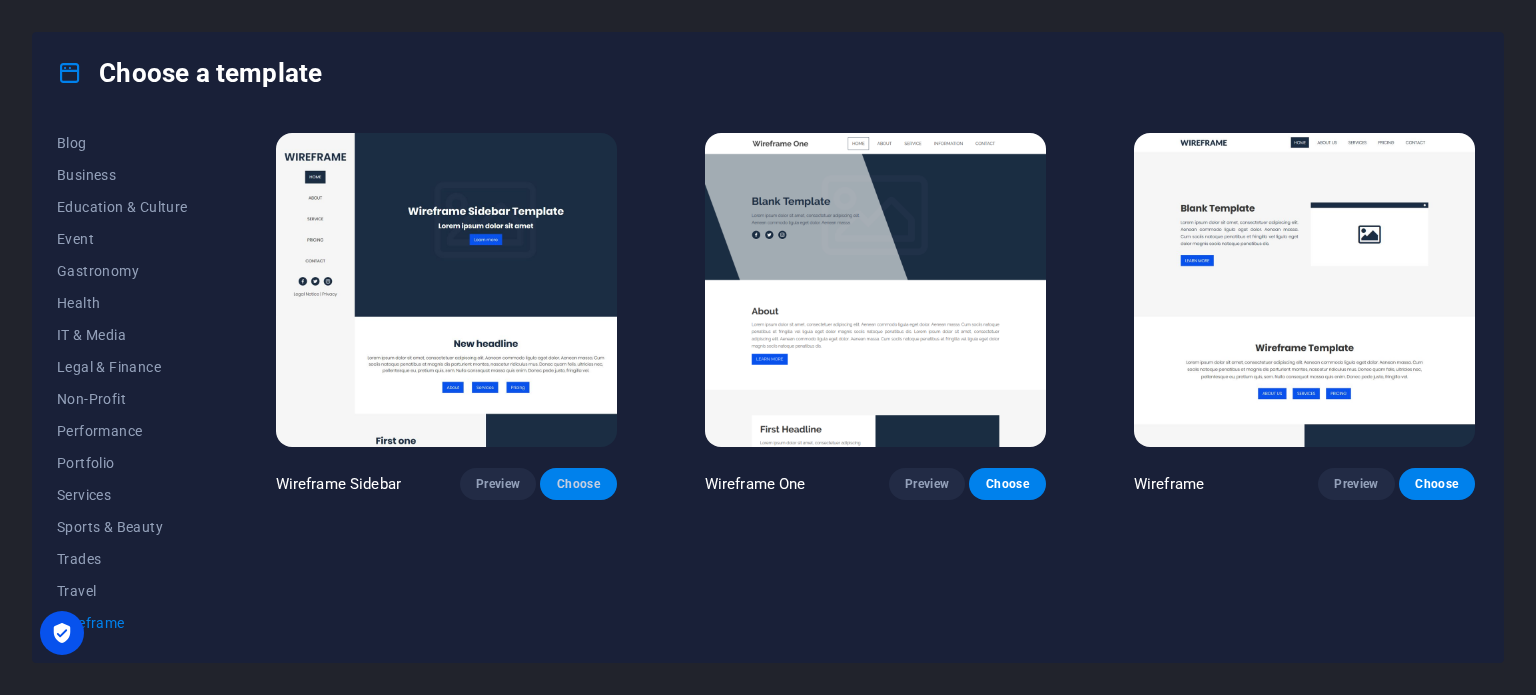 click on "Choose" at bounding box center (578, 484) 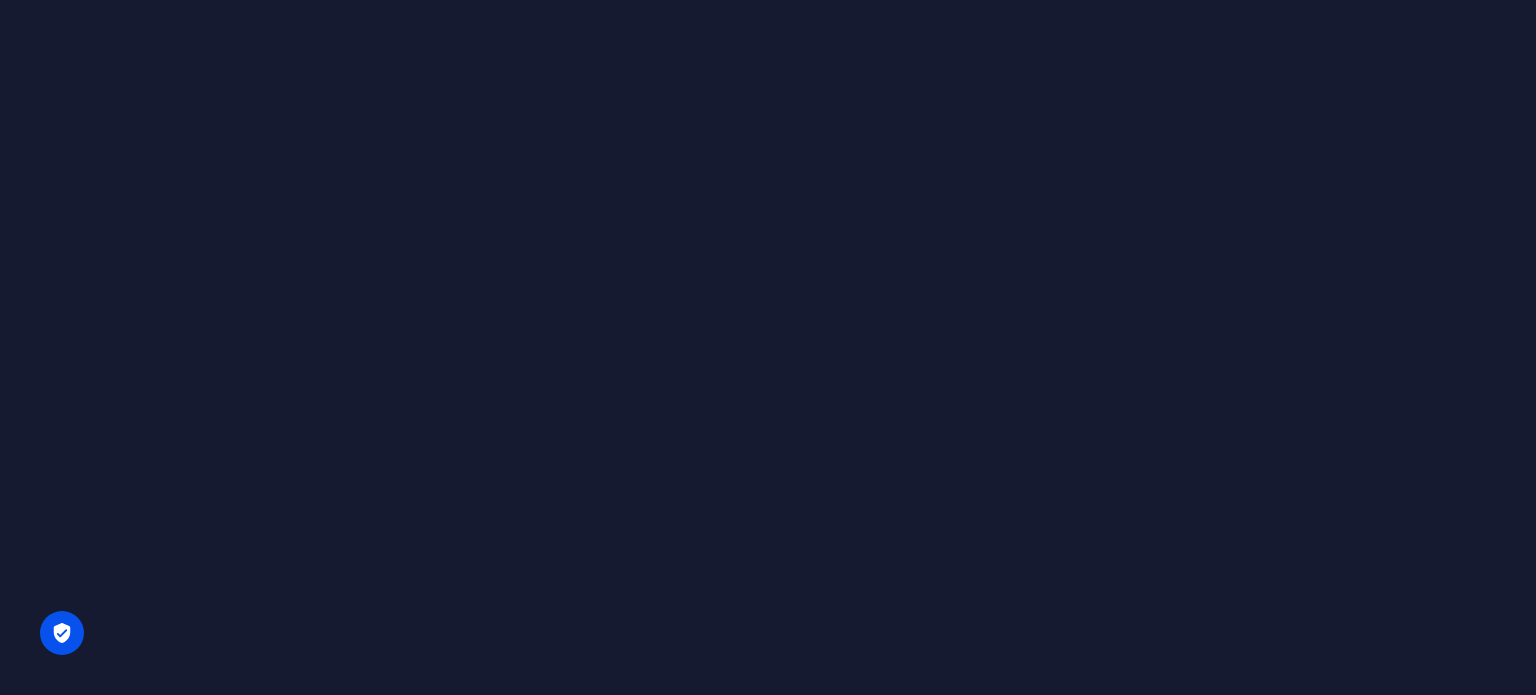 scroll, scrollTop: 0, scrollLeft: 0, axis: both 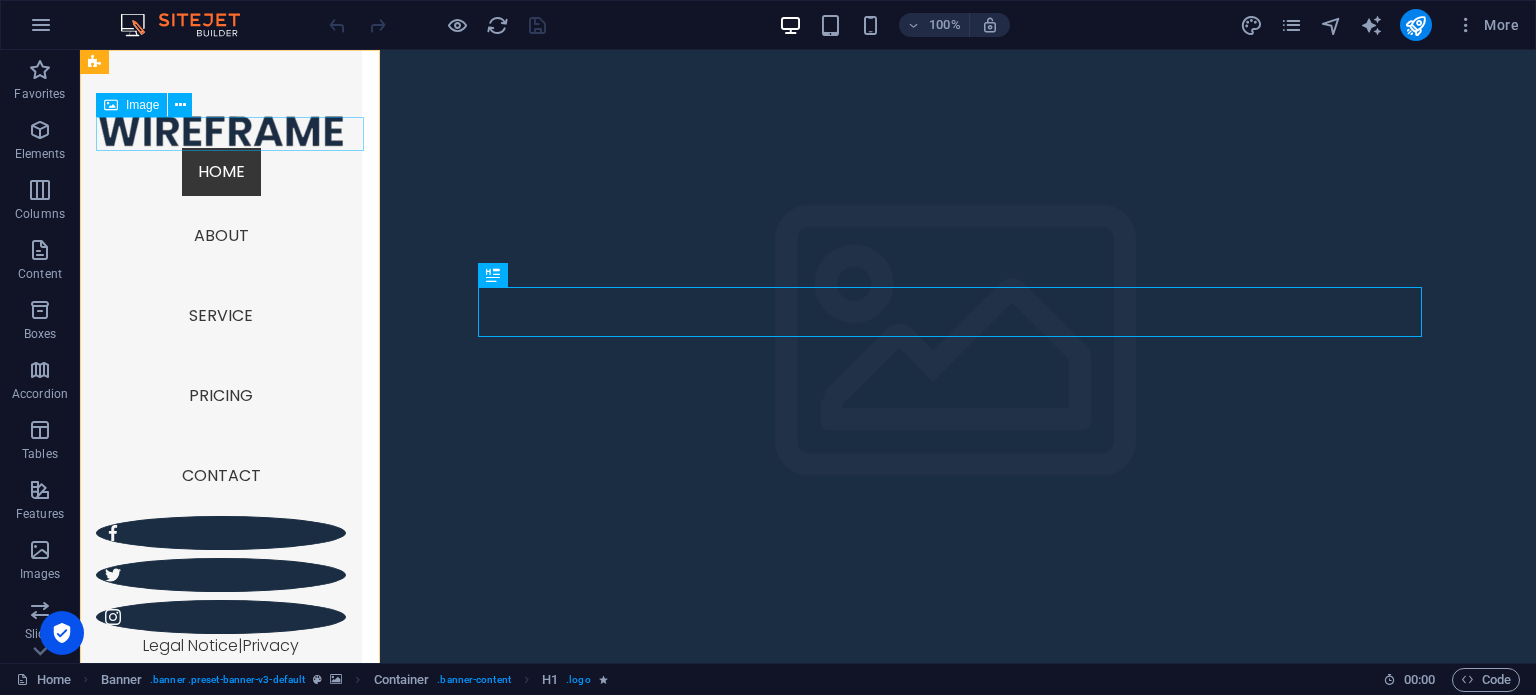 click at bounding box center (221, 131) 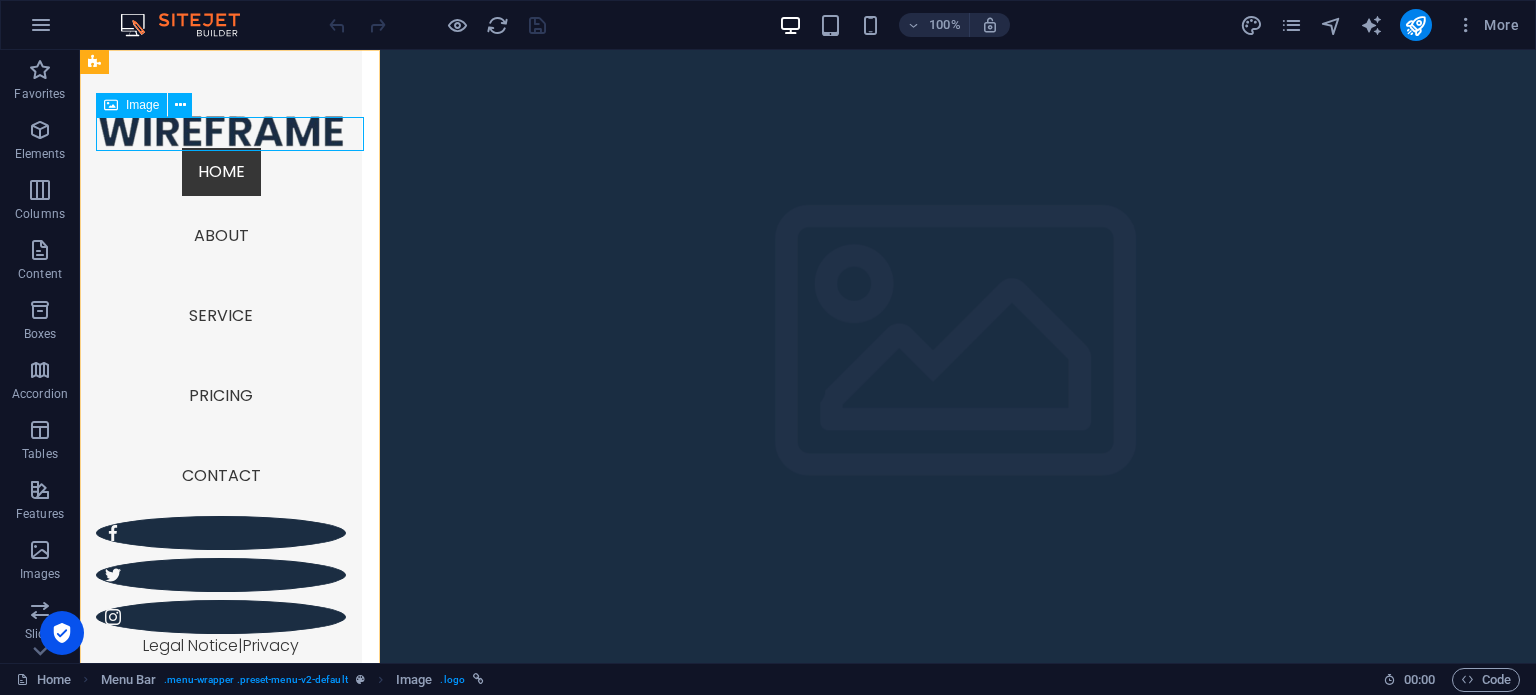 click at bounding box center (221, 131) 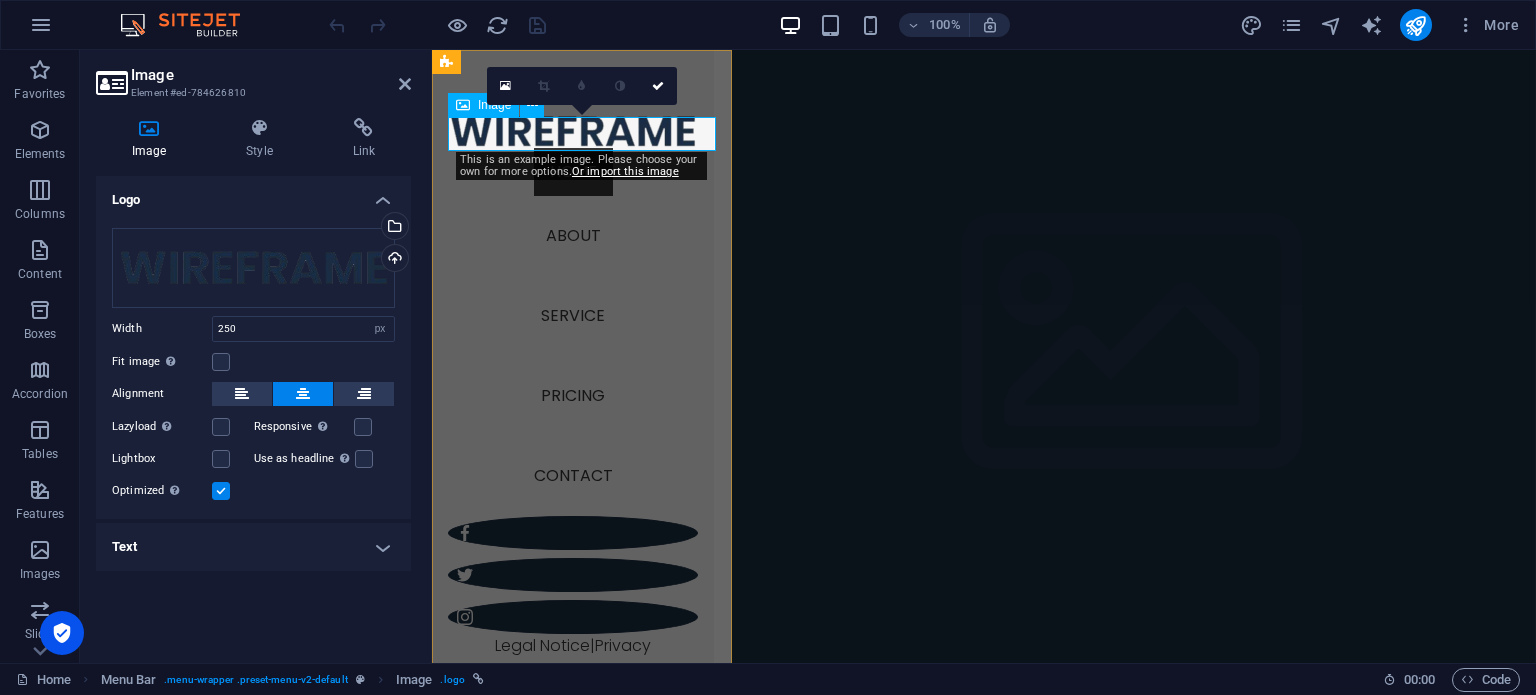 click at bounding box center (573, 131) 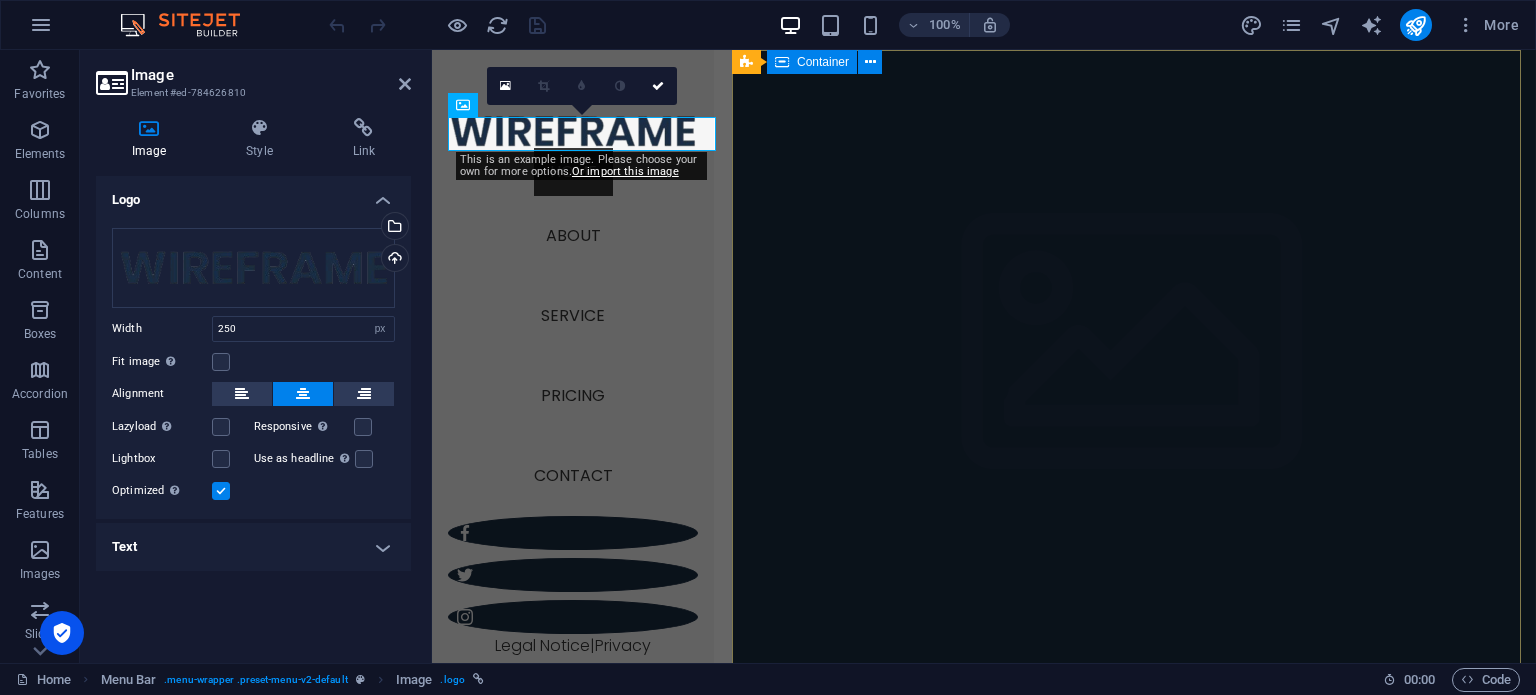 click on "Wireframe Sidebar Template Lorem ipsum dolor sit amet Learn more" at bounding box center [1134, 813] 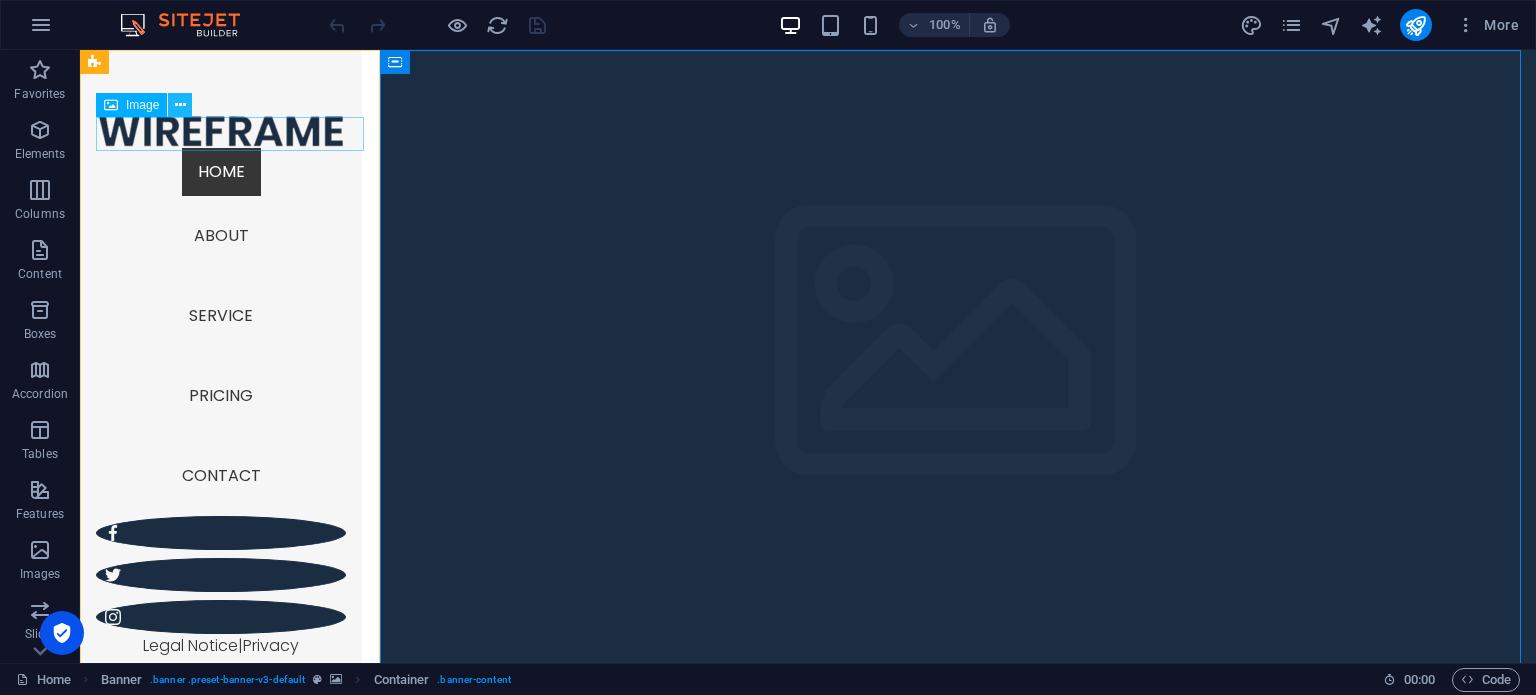 click at bounding box center (180, 105) 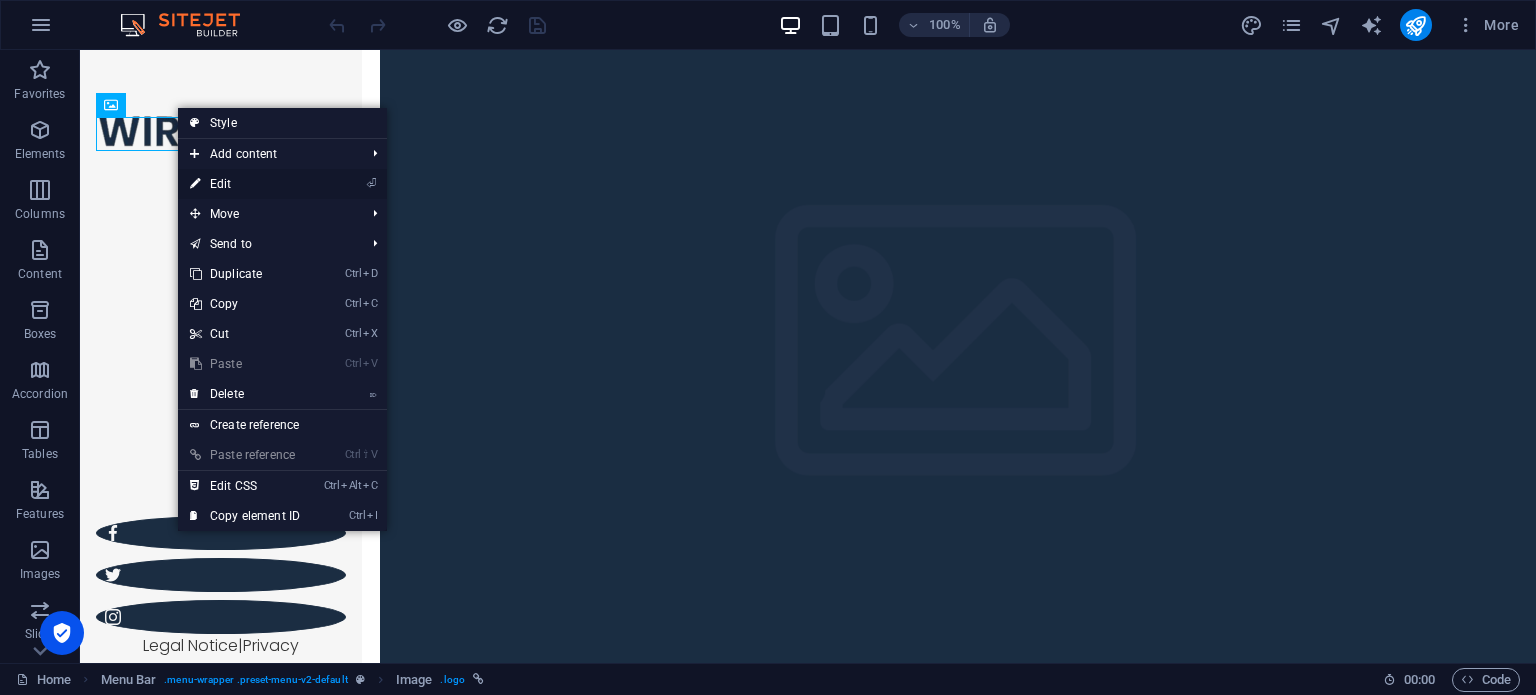 click on "⏎  Edit" at bounding box center [245, 184] 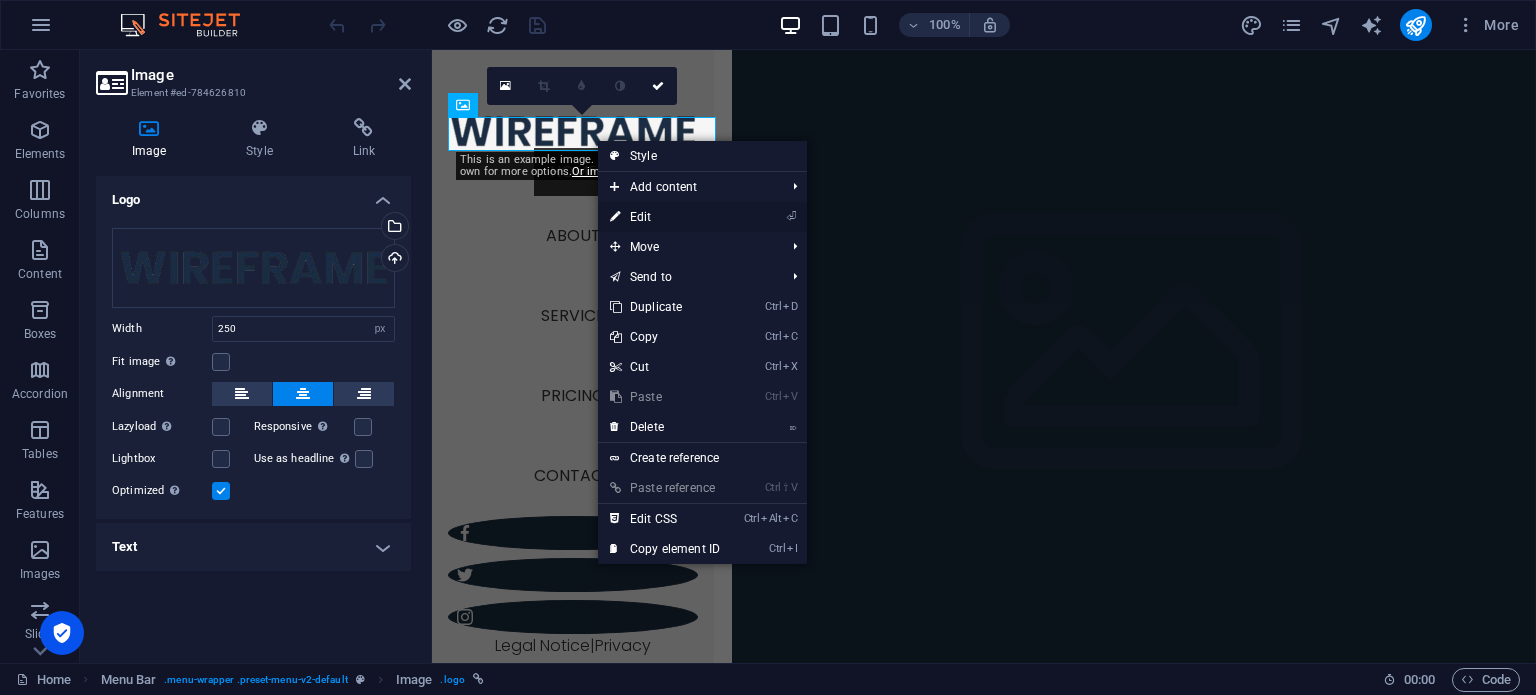 click on "⏎  Edit" at bounding box center (665, 217) 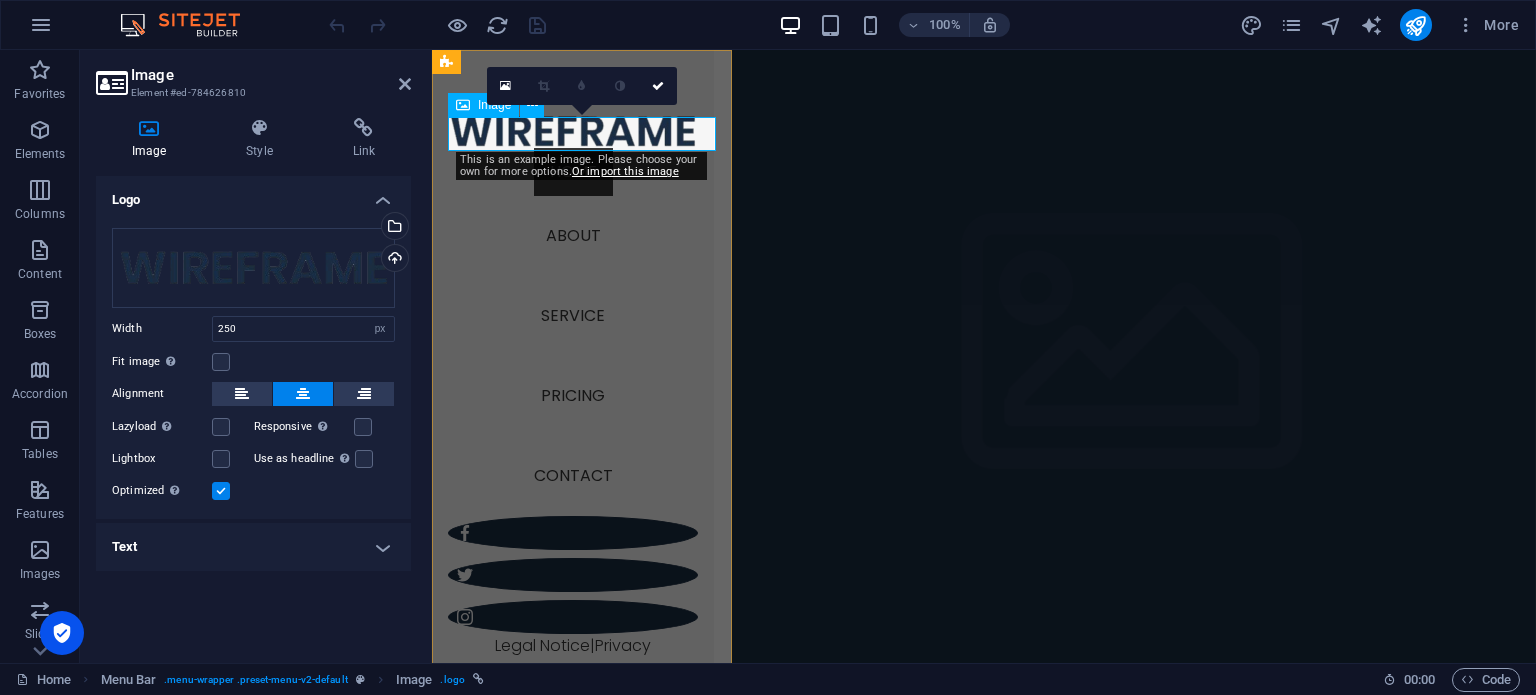 click at bounding box center [573, 131] 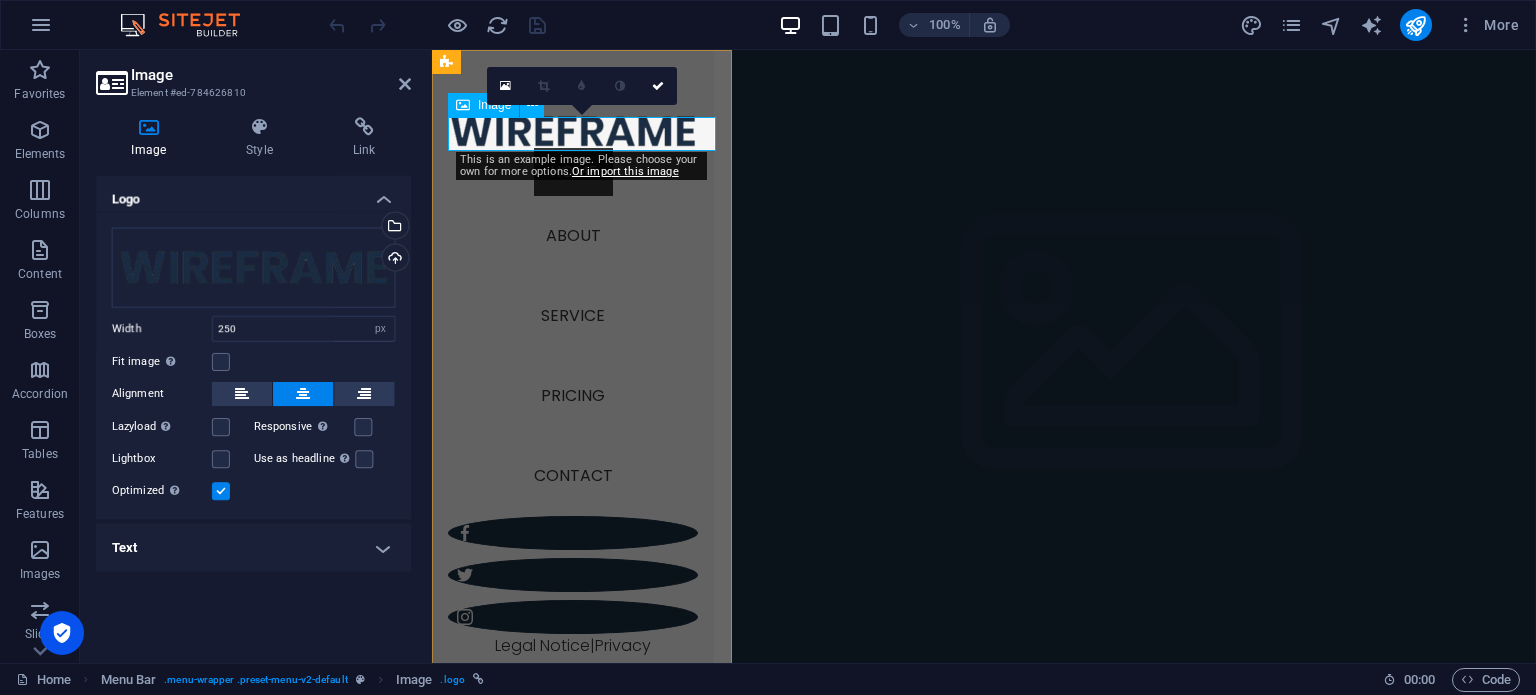 click at bounding box center [573, 131] 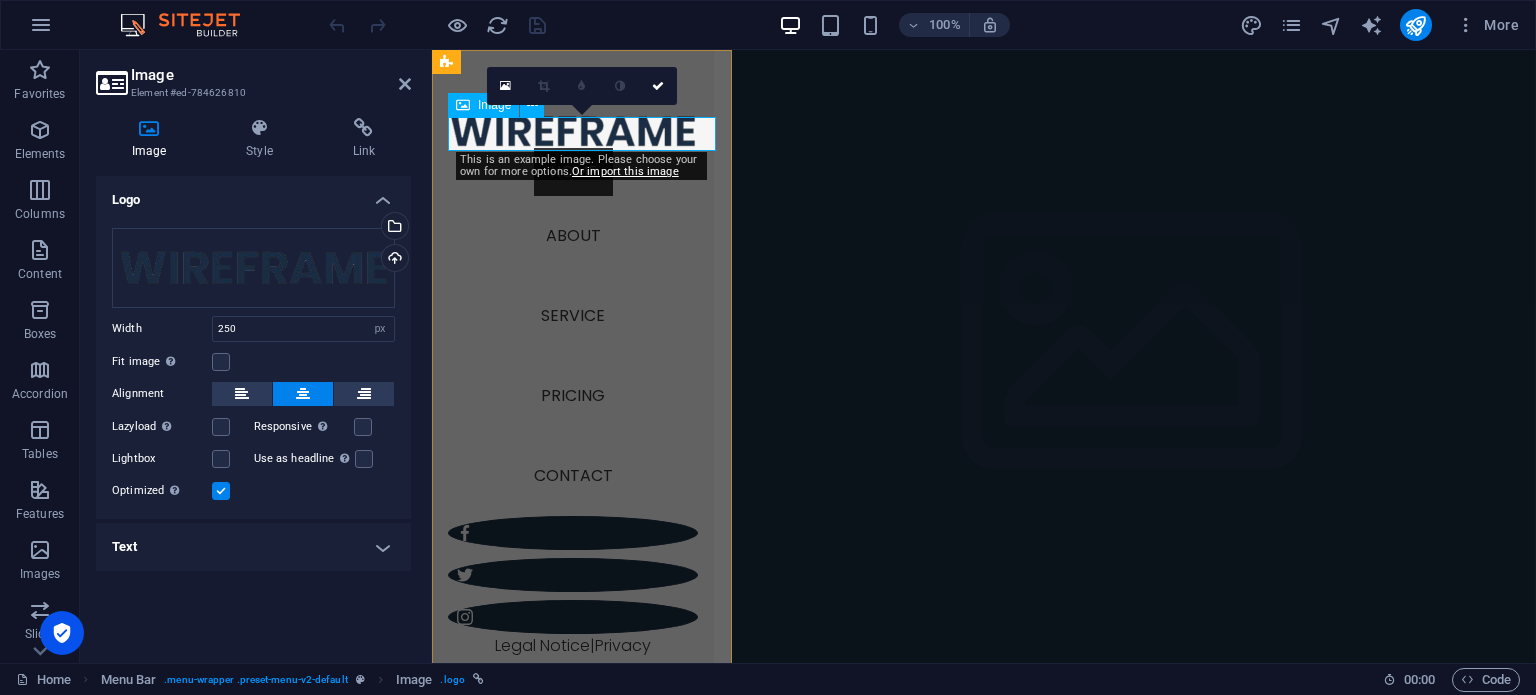 click at bounding box center [573, 131] 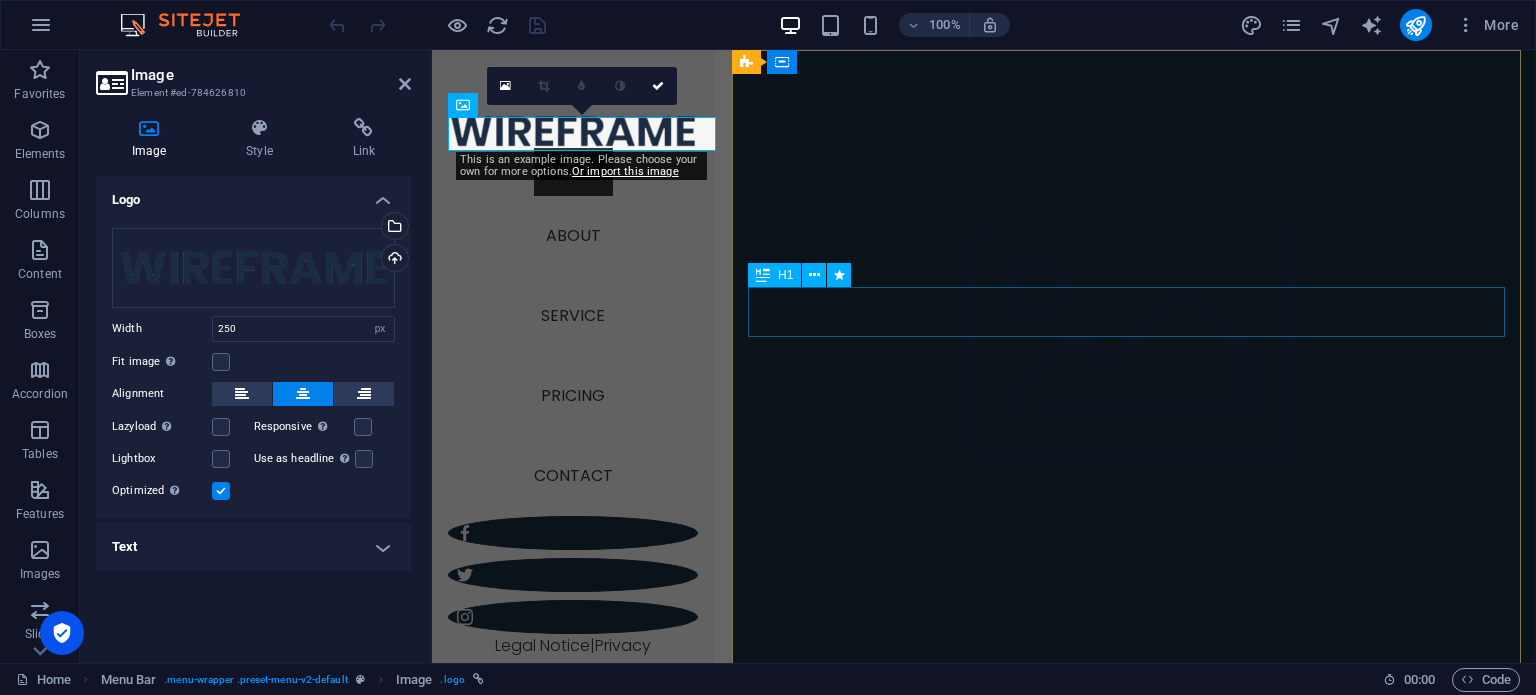 click on "Wireframe Sidebar Template" at bounding box center (1134, 769) 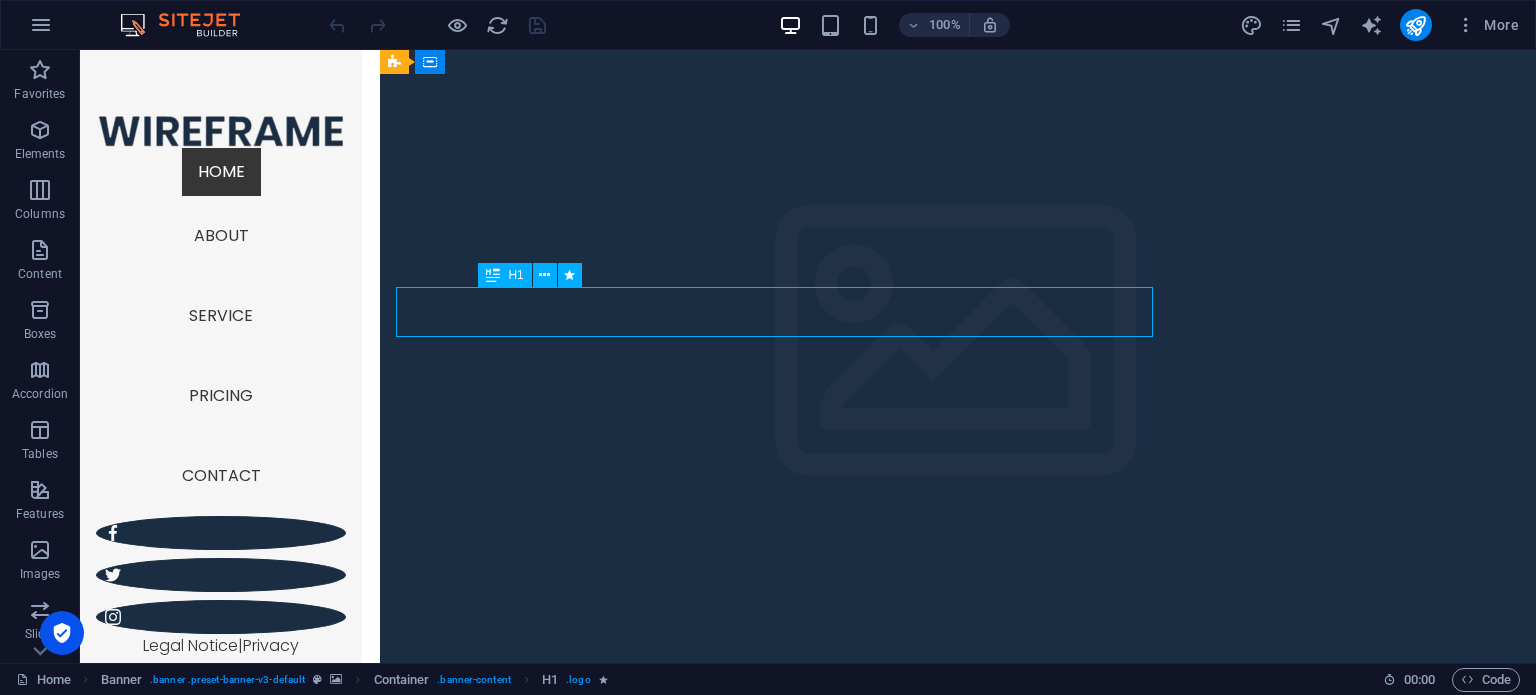 click on "Wireframe Sidebar Template" at bounding box center (958, 769) 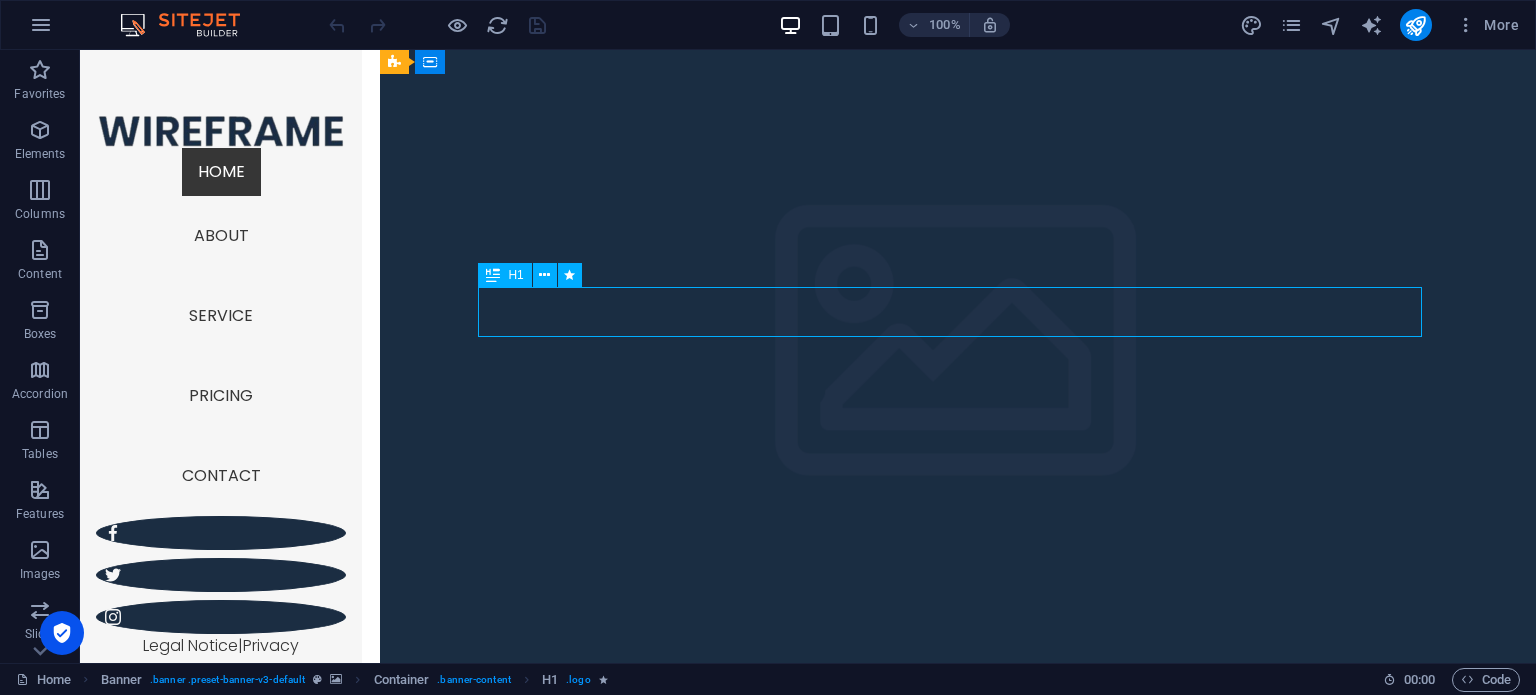 click on "Wireframe Sidebar Template" at bounding box center (958, 769) 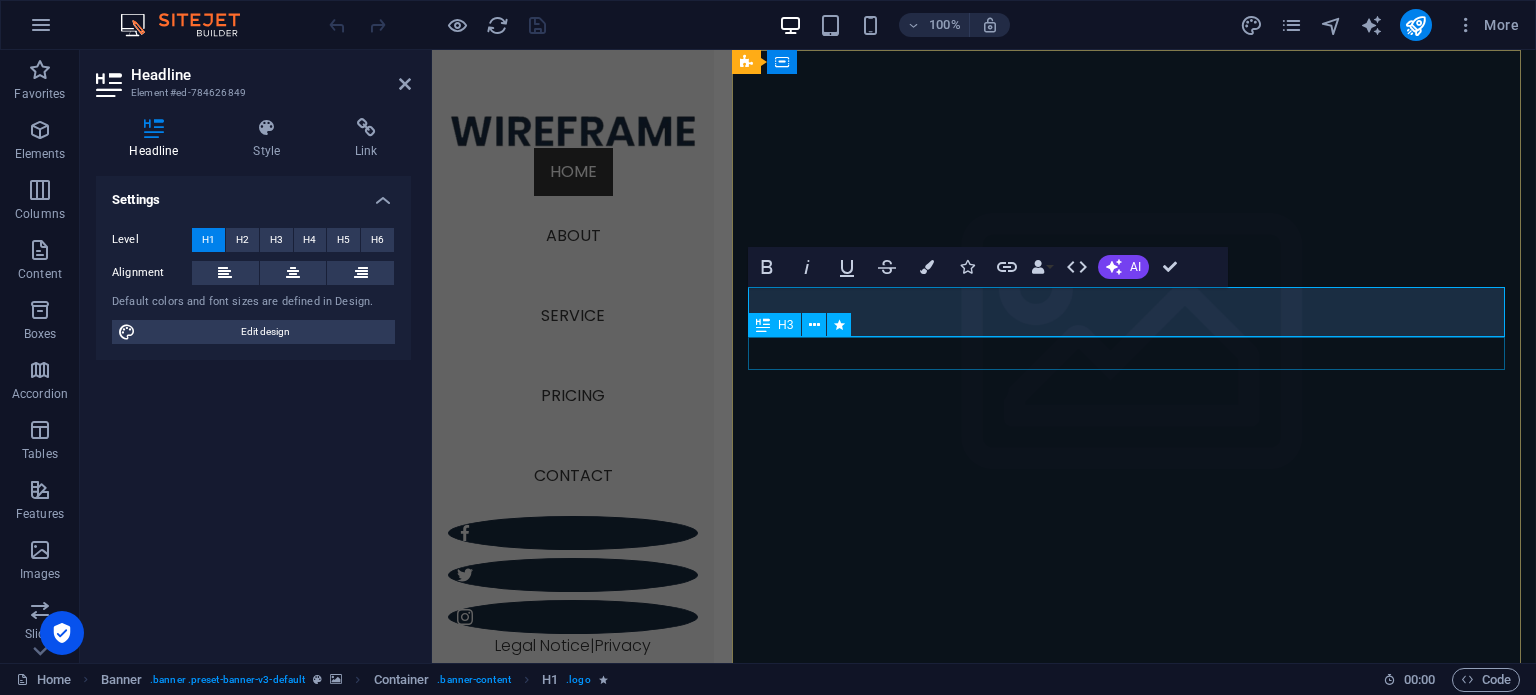 scroll, scrollTop: 0, scrollLeft: 2, axis: horizontal 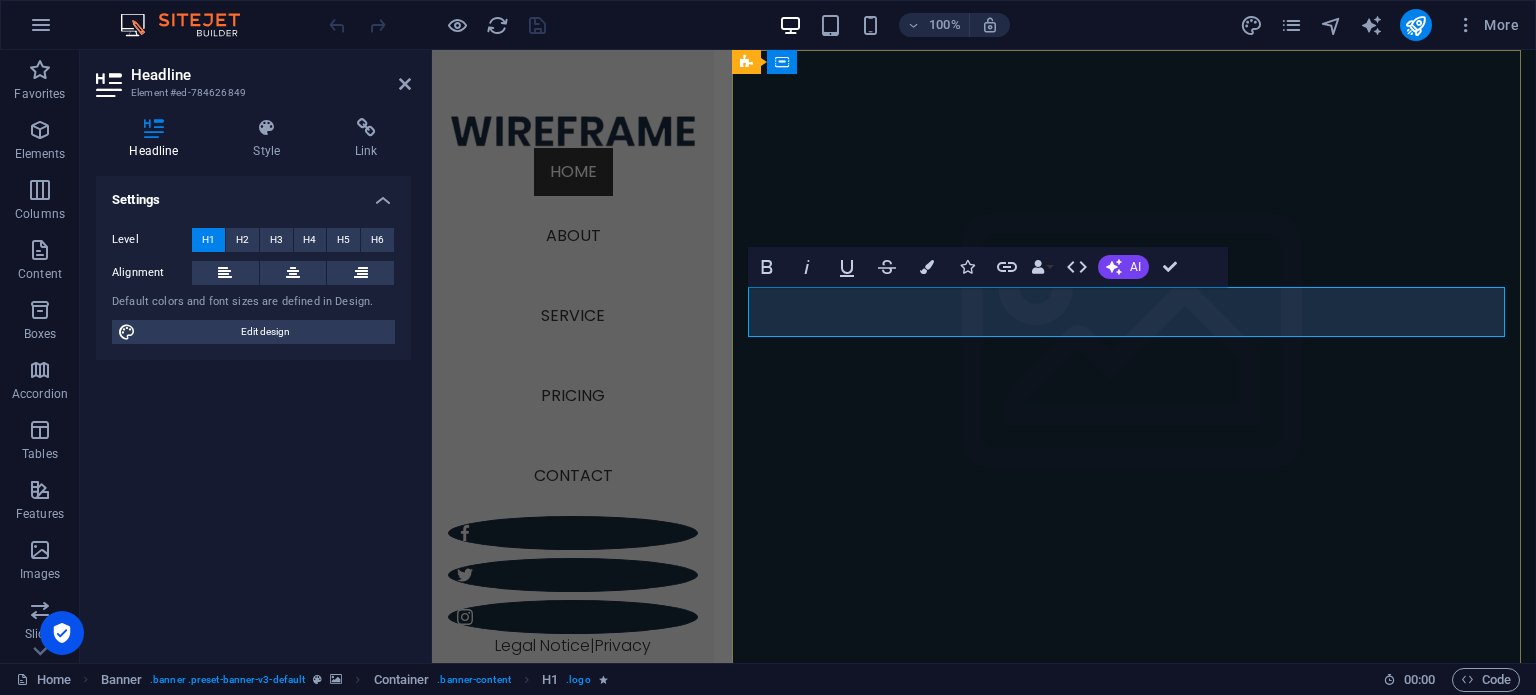 type 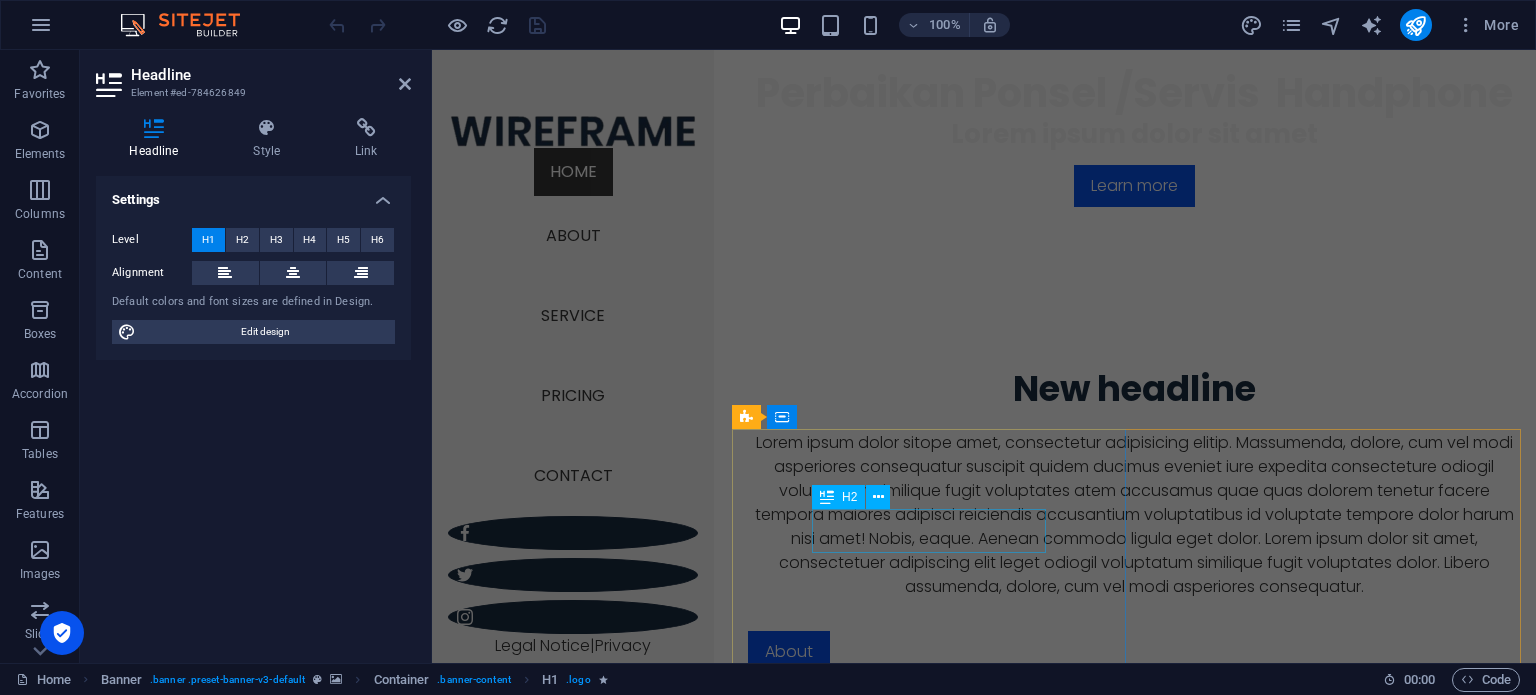 scroll, scrollTop: 700, scrollLeft: 0, axis: vertical 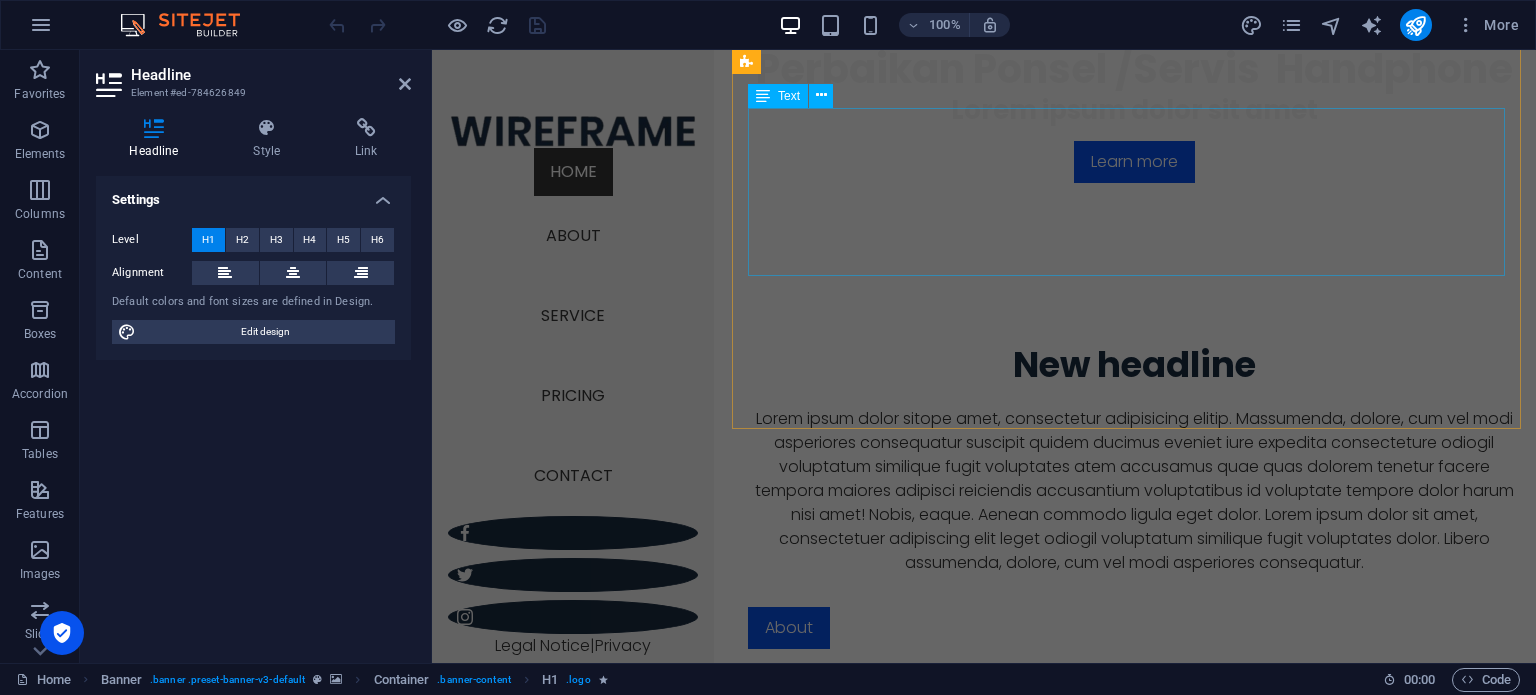 click on "Lorem ipsum dolor sitope amet, consectetur adipisicing elitip. Massumenda, dolore, cum vel modi asperiores consequatur suscipit quidem ducimus eveniet iure expedita consecteture odiogil voluptatum similique fugit voluptates atem accusamus quae quas dolorem tenetur facere tempora maiores adipisci reiciendis accusantium voluptatibus id voluptate tempore dolor harum nisi amet! Nobis, eaque. Aenean commodo ligula eget dolor. Lorem ipsum dolor sit amet, consectetuer adipiscing elit leget odiogil voluptatum similique fugit voluptates dolor. Libero assumenda, dolore, cum vel modi asperiores consequatur." at bounding box center [1134, 491] 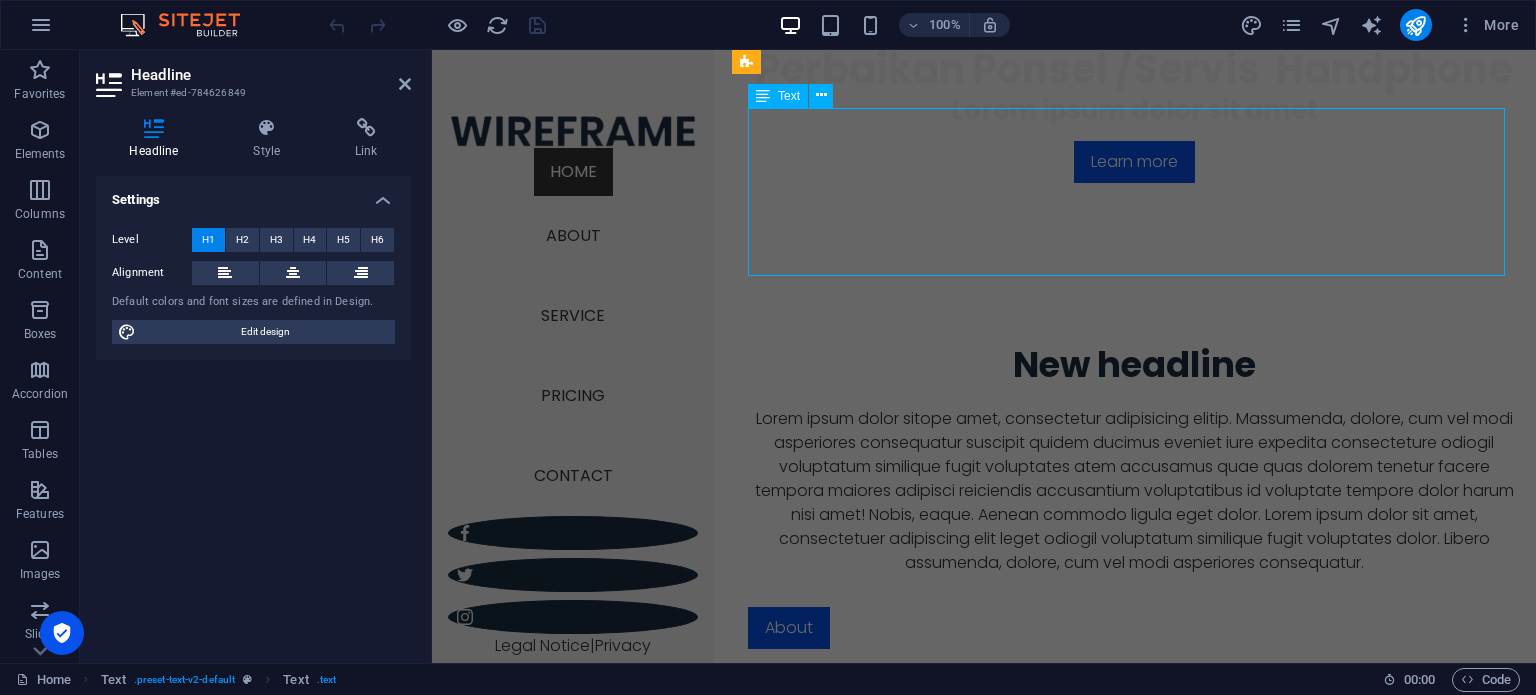 click on "Lorem ipsum dolor sitope amet, consectetur adipisicing elitip. Massumenda, dolore, cum vel modi asperiores consequatur suscipit quidem ducimus eveniet iure expedita consecteture odiogil voluptatum similique fugit voluptates atem accusamus quae quas dolorem tenetur facere tempora maiores adipisci reiciendis accusantium voluptatibus id voluptate tempore dolor harum nisi amet! Nobis, eaque. Aenean commodo ligula eget dolor. Lorem ipsum dolor sit amet, consectetuer adipiscing elit leget odiogil voluptatum similique fugit voluptates dolor. Libero assumenda, dolore, cum vel modi asperiores consequatur." at bounding box center [1134, 491] 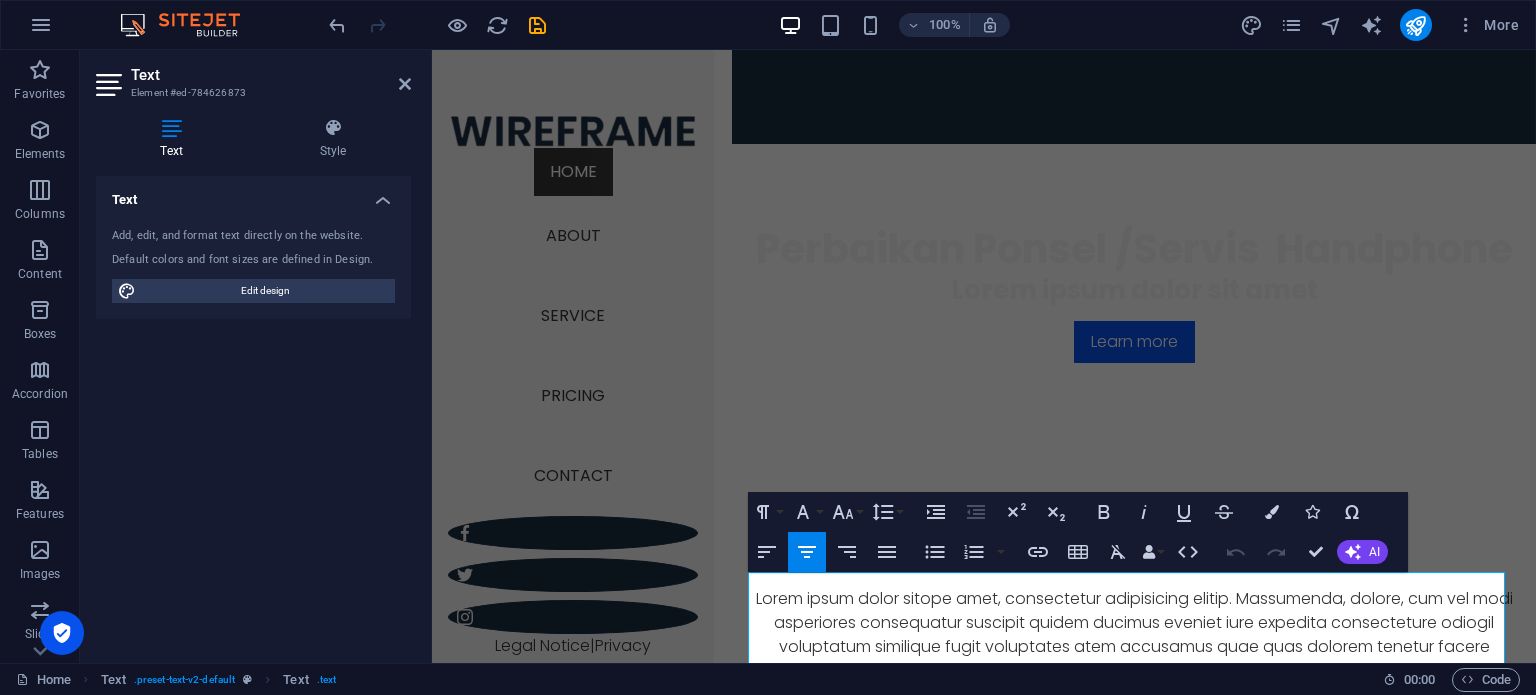 scroll, scrollTop: 534, scrollLeft: 0, axis: vertical 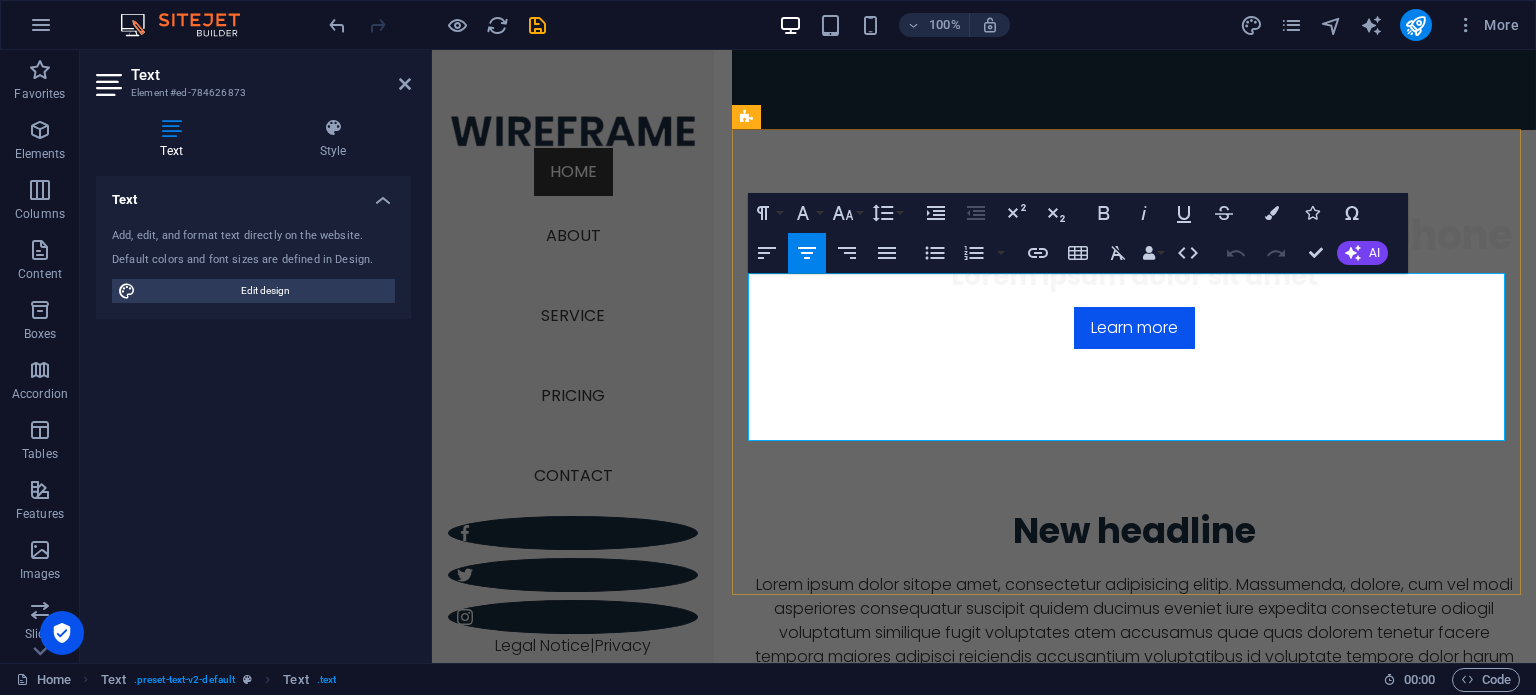 click on "Lorem ipsum dolor sitope amet, consectetur adipisicing elitip. Massumenda, dolore, cum vel modi asperiores consequatur suscipit quidem ducimus eveniet iure expedita consecteture odiogil voluptatum similique fugit voluptates atem accusamus quae quas dolorem tenetur facere tempora maiores adipisci reiciendis accusantium voluptatibus id voluptate tempore dolor harum nisi amet! Nobis, eaque. Aenean commodo ligula eget dolor. Lorem ipsum dolor sit amet, consectetuer adipiscing elit leget odiogil voluptatum similique fugit voluptates dolor. Libero assumenda, dolore, cum vel modi asperiores consequatur." at bounding box center [1134, 657] 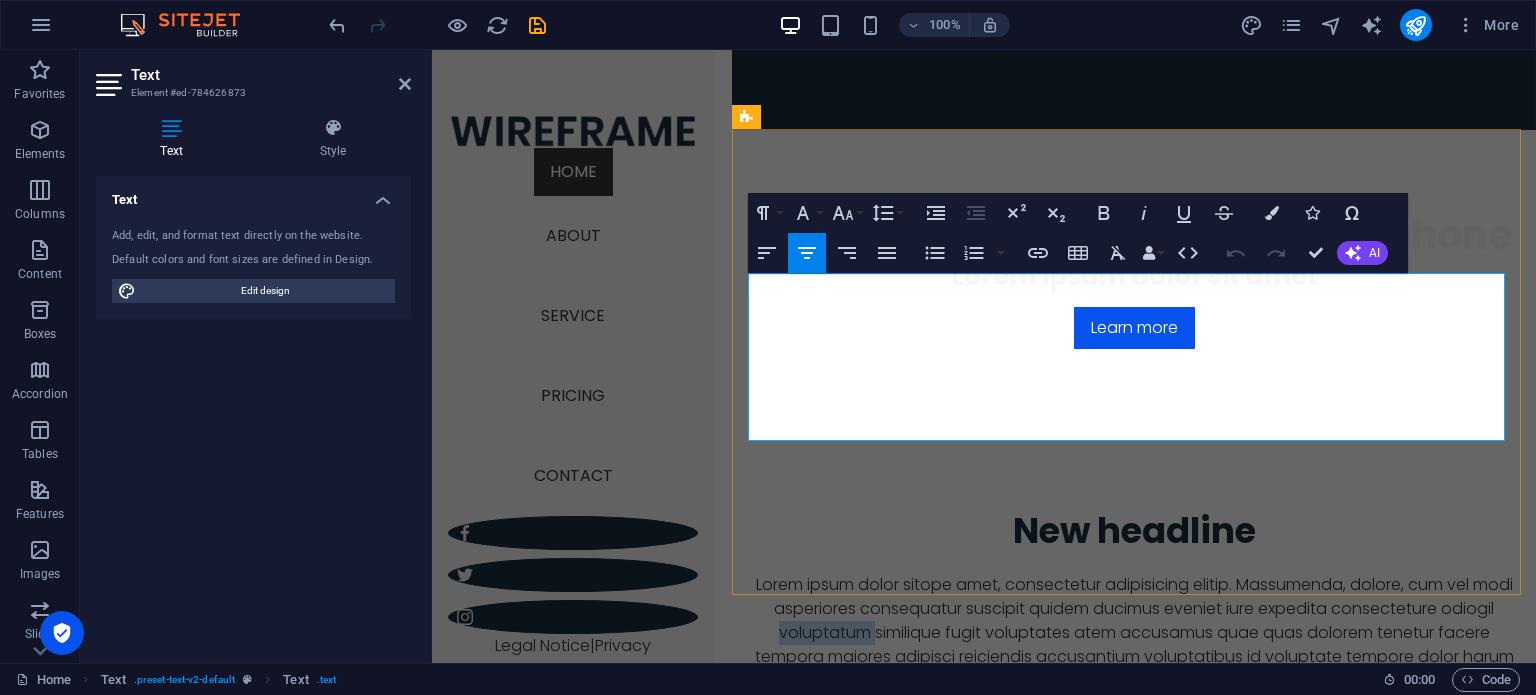 click on "Lorem ipsum dolor sitope amet, consectetur adipisicing elitip. Massumenda, dolore, cum vel modi asperiores consequatur suscipit quidem ducimus eveniet iure expedita consecteture odiogil voluptatum similique fugit voluptates atem accusamus quae quas dolorem tenetur facere tempora maiores adipisci reiciendis accusantium voluptatibus id voluptate tempore dolor harum nisi amet! Nobis, eaque. Aenean commodo ligula eget dolor. Lorem ipsum dolor sit amet, consectetuer adipiscing elit leget odiogil voluptatum similique fugit voluptates dolor. Libero assumenda, dolore, cum vel modi asperiores consequatur." at bounding box center (1134, 657) 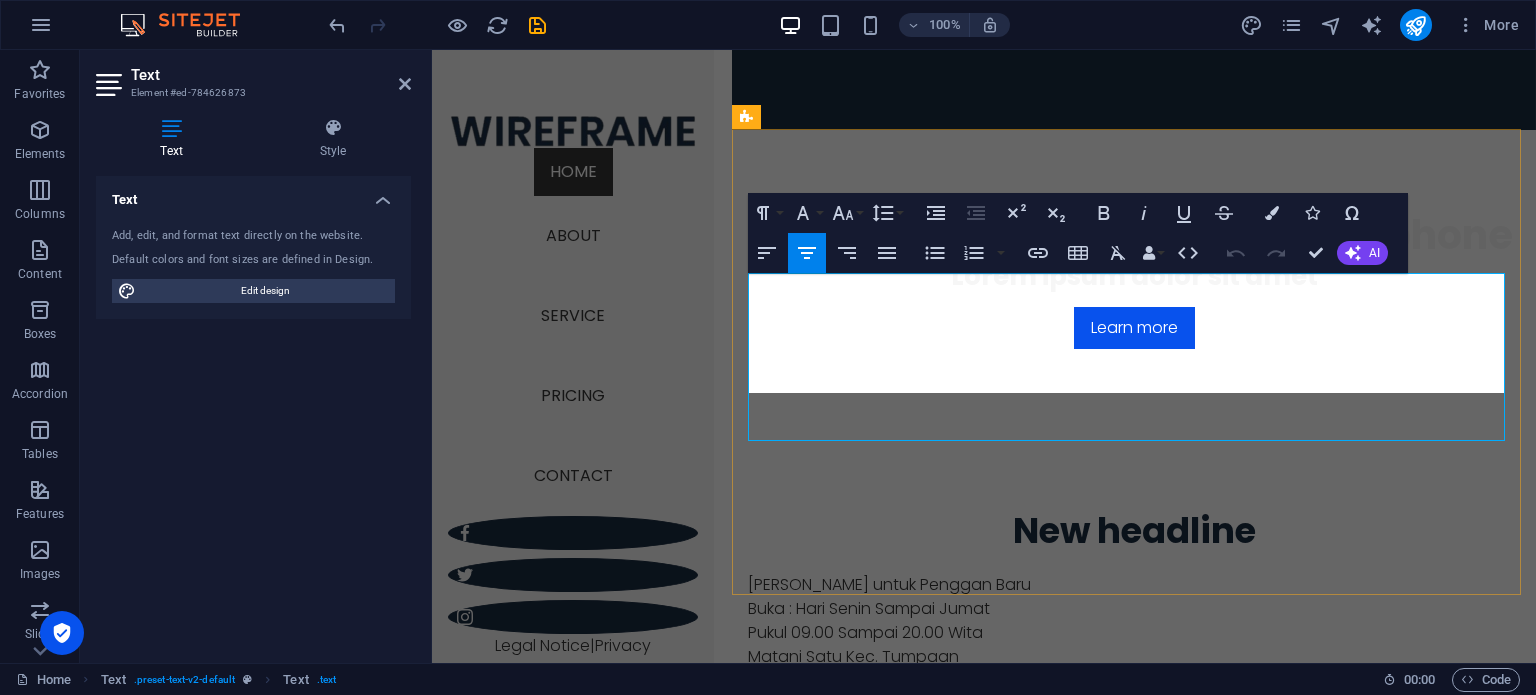 scroll, scrollTop: 2052, scrollLeft: 9, axis: both 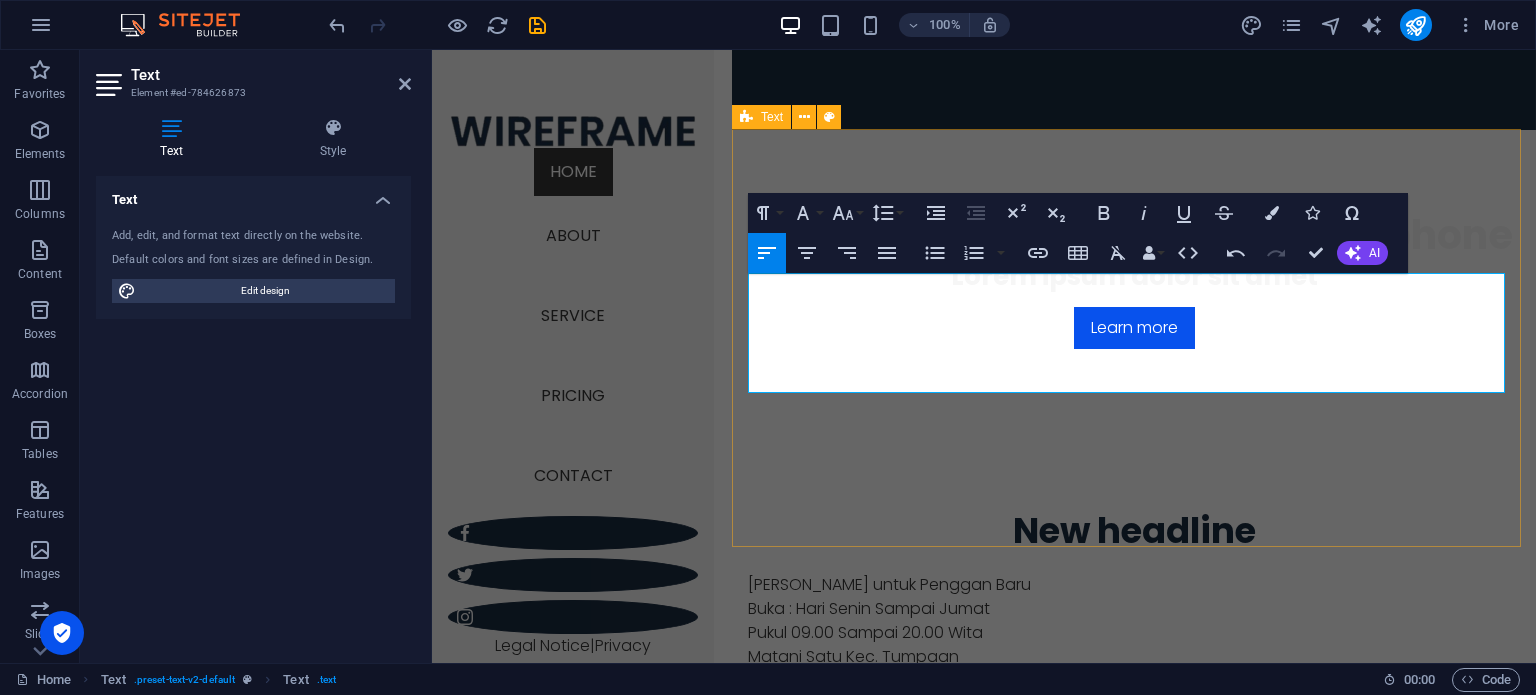 click on "New headline [PERSON_NAME] untuk Penggan Baru Buka : Hari Senin Sampai Jumat  Pukul 09.00 Sampai 20.00 Wita Matani Satu Kec. Tumpaan [DOMAIN_NAME] [PERSON_NAME] untuk Penggan Baru Buka : Hari Senin Sampai Jumat  Pukul 09.00 Sampai 20.00 Wita Matani Satu Kec. Tumpaan [DOMAIN_NAME] About Service Pricing" at bounding box center [1134, 696] 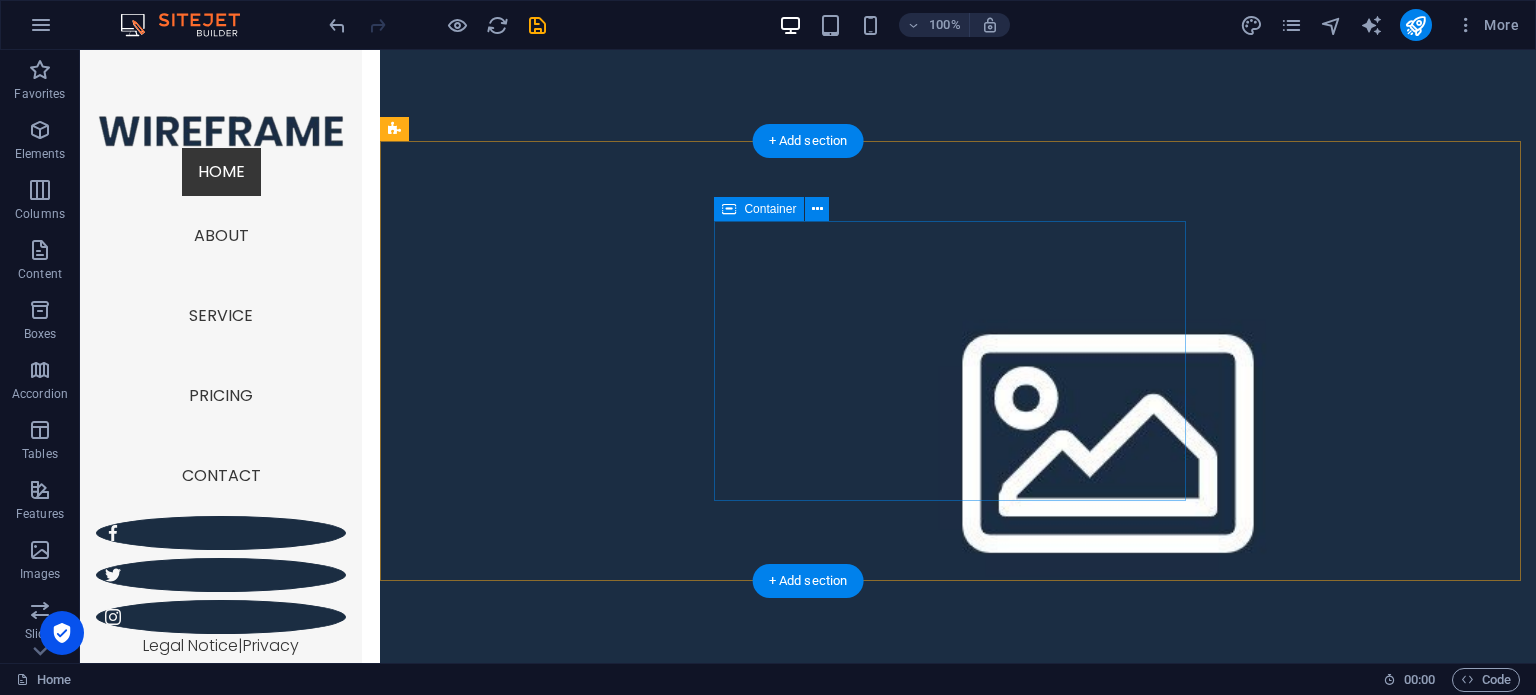 scroll, scrollTop: 2200, scrollLeft: 0, axis: vertical 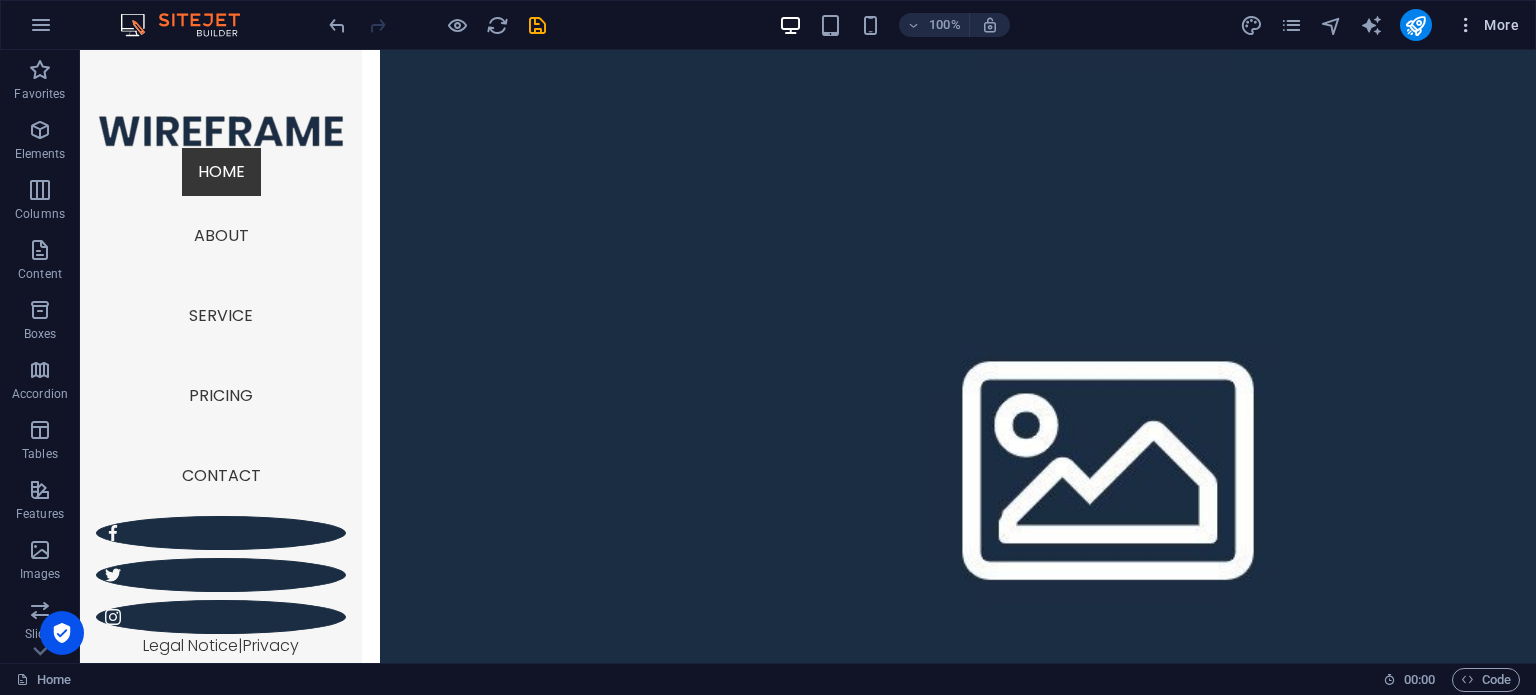 click on "More" at bounding box center [1487, 25] 